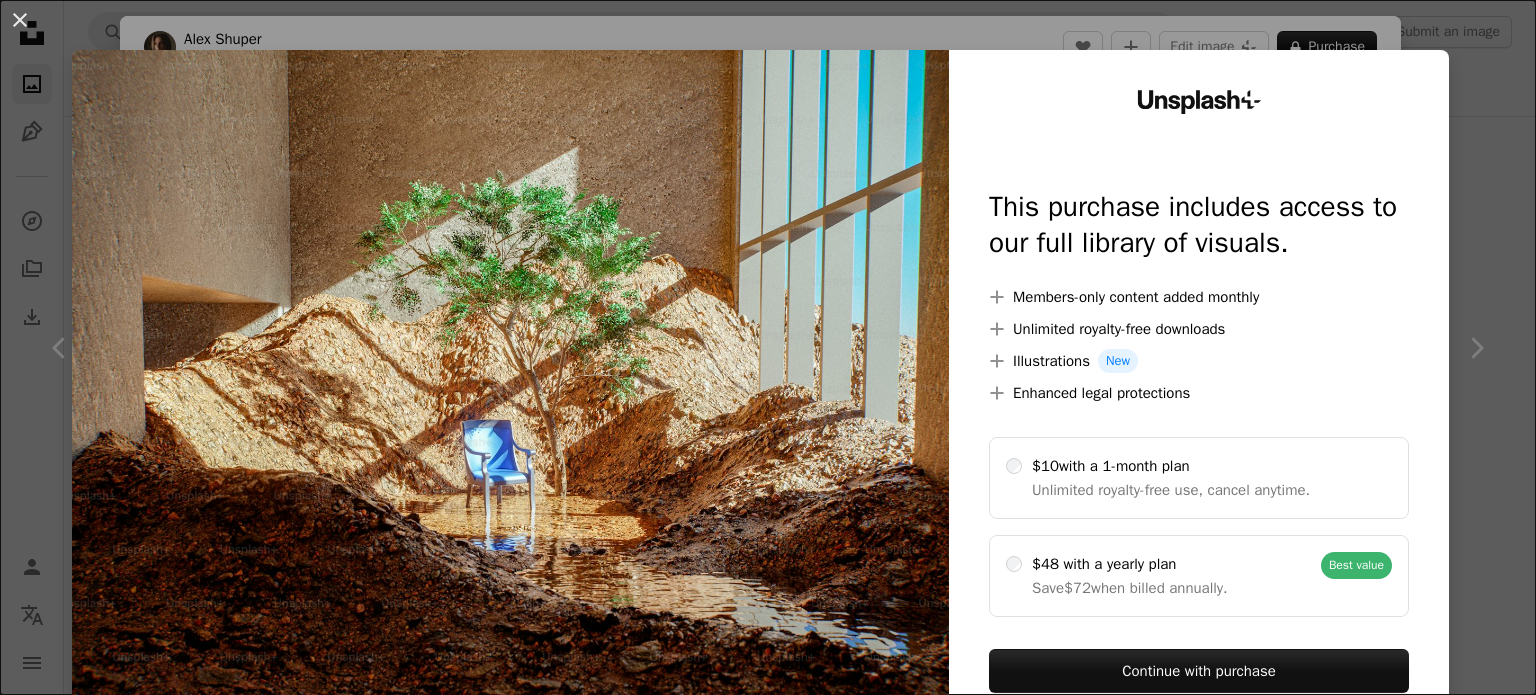 scroll, scrollTop: 2400, scrollLeft: 0, axis: vertical 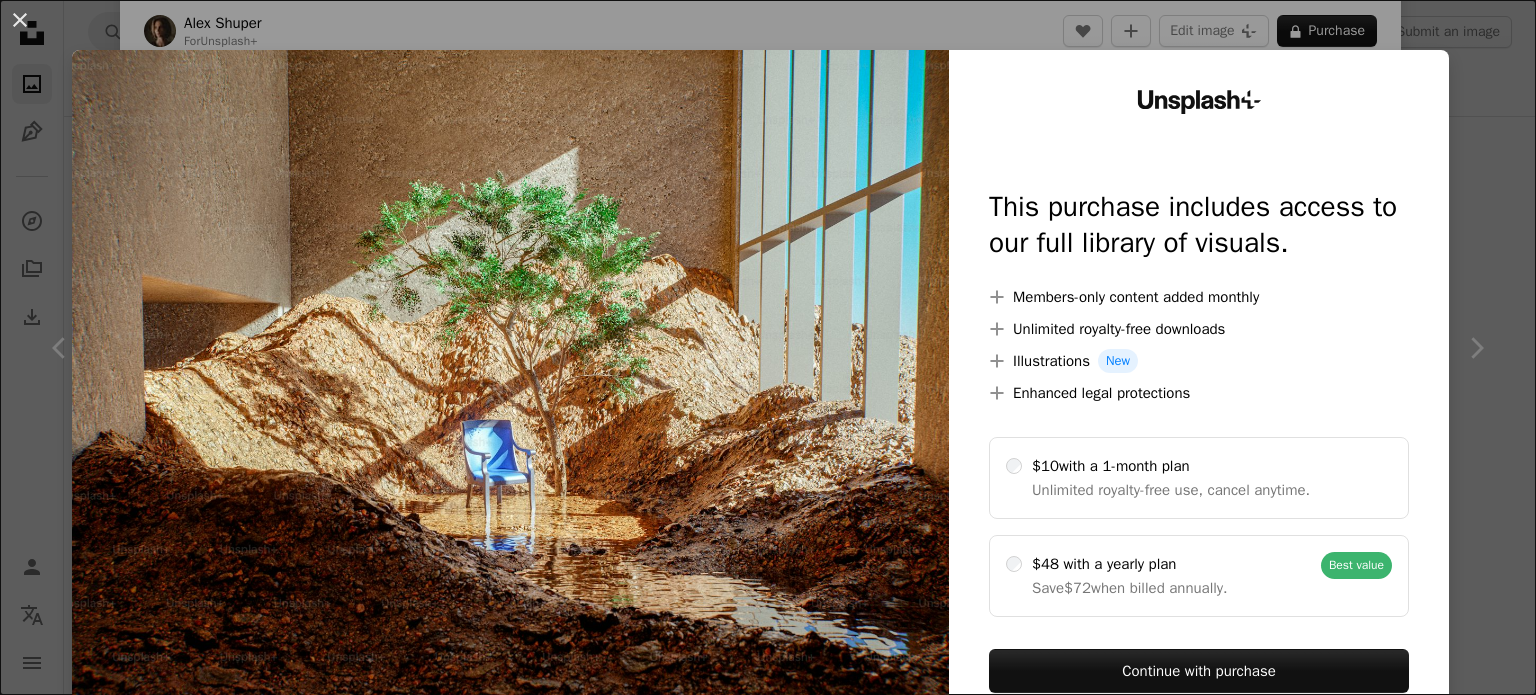 click on "An X shape Unsplash+ This purchase includes access to our full library of visuals. A plus sign Members-only content added monthly A plus sign Unlimited royalty-free downloads A plus sign Illustrations  New A plus sign Enhanced legal protections $10  with a 1-month plan Unlimited royalty-free use, cancel anytime. $48   with a yearly plan Save  $72  when billed annually. Best value Continue with purchase Taxes where applicable. Renews automatically. Cancel anytime." at bounding box center [768, 347] 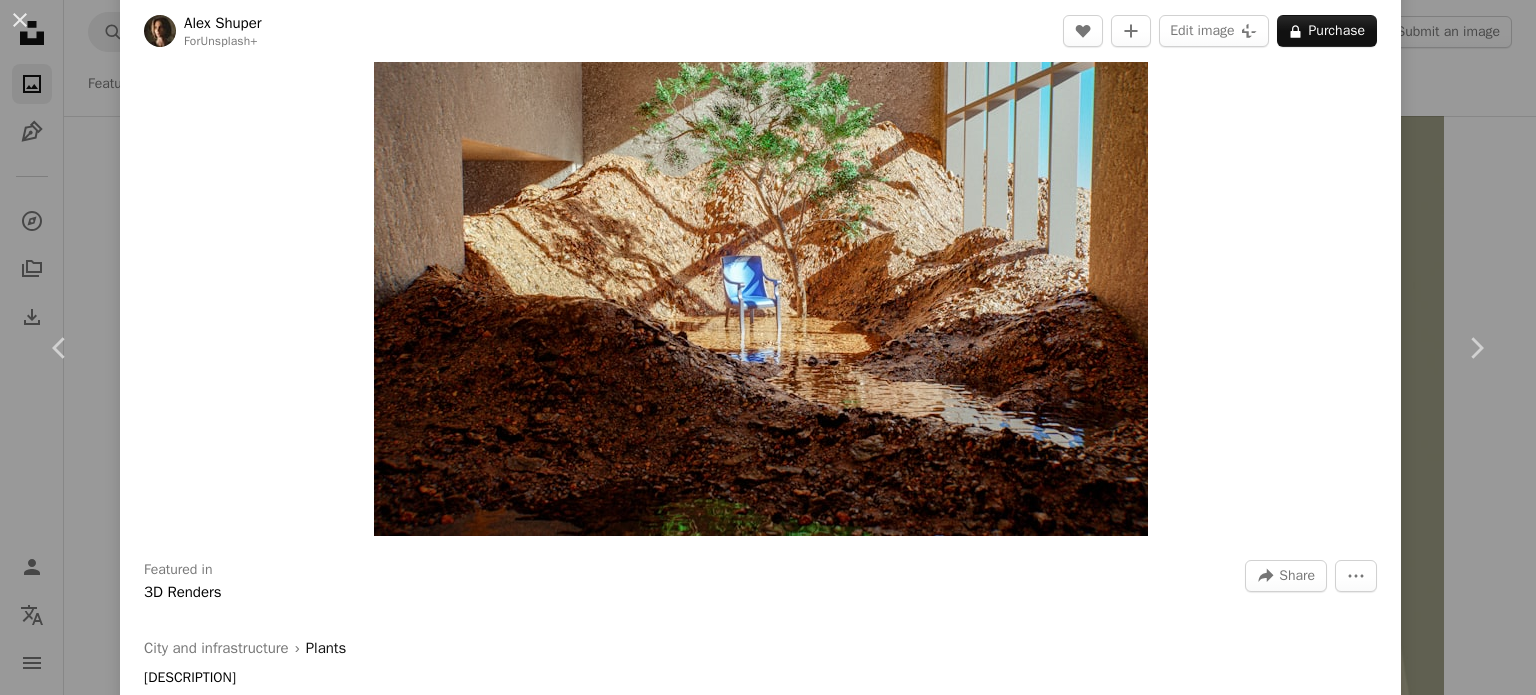 click on "[FIRST] [LAST]" at bounding box center [768, 347] 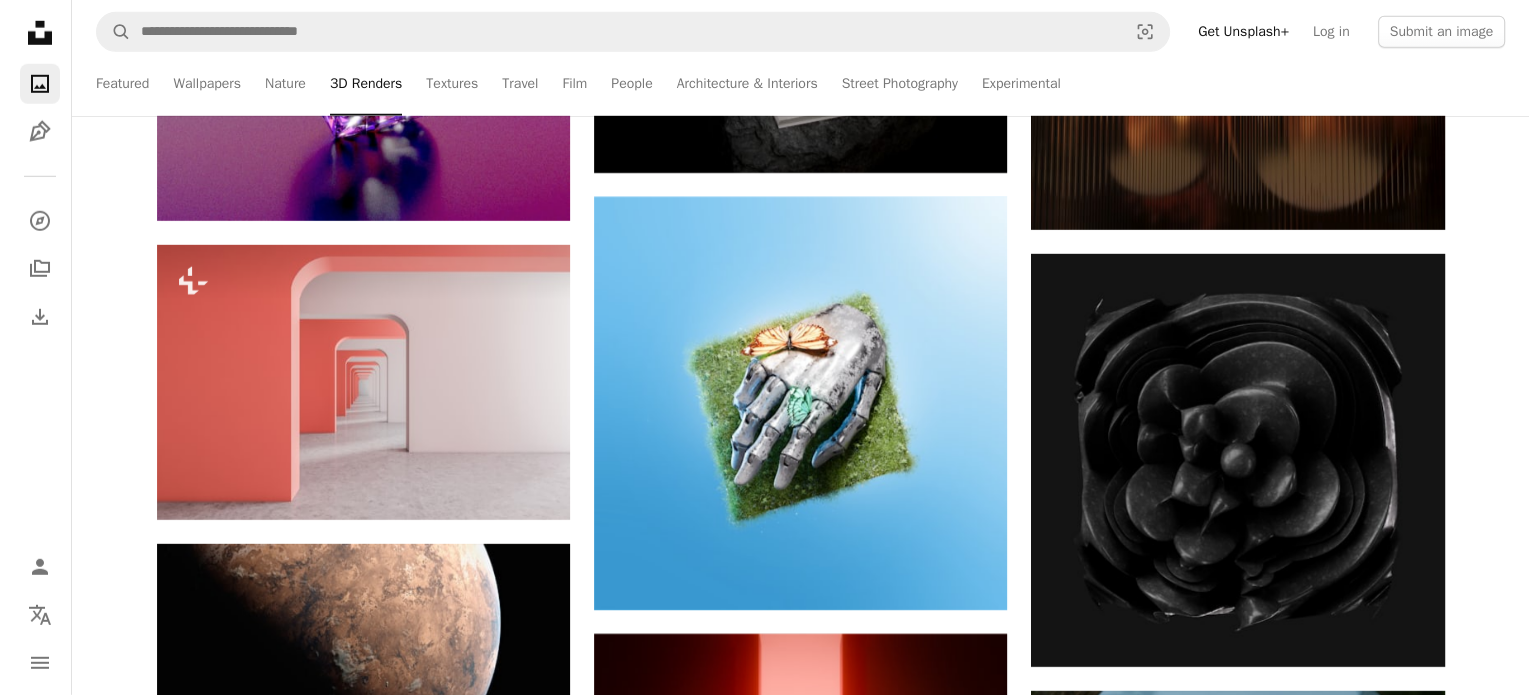 scroll, scrollTop: 6133, scrollLeft: 0, axis: vertical 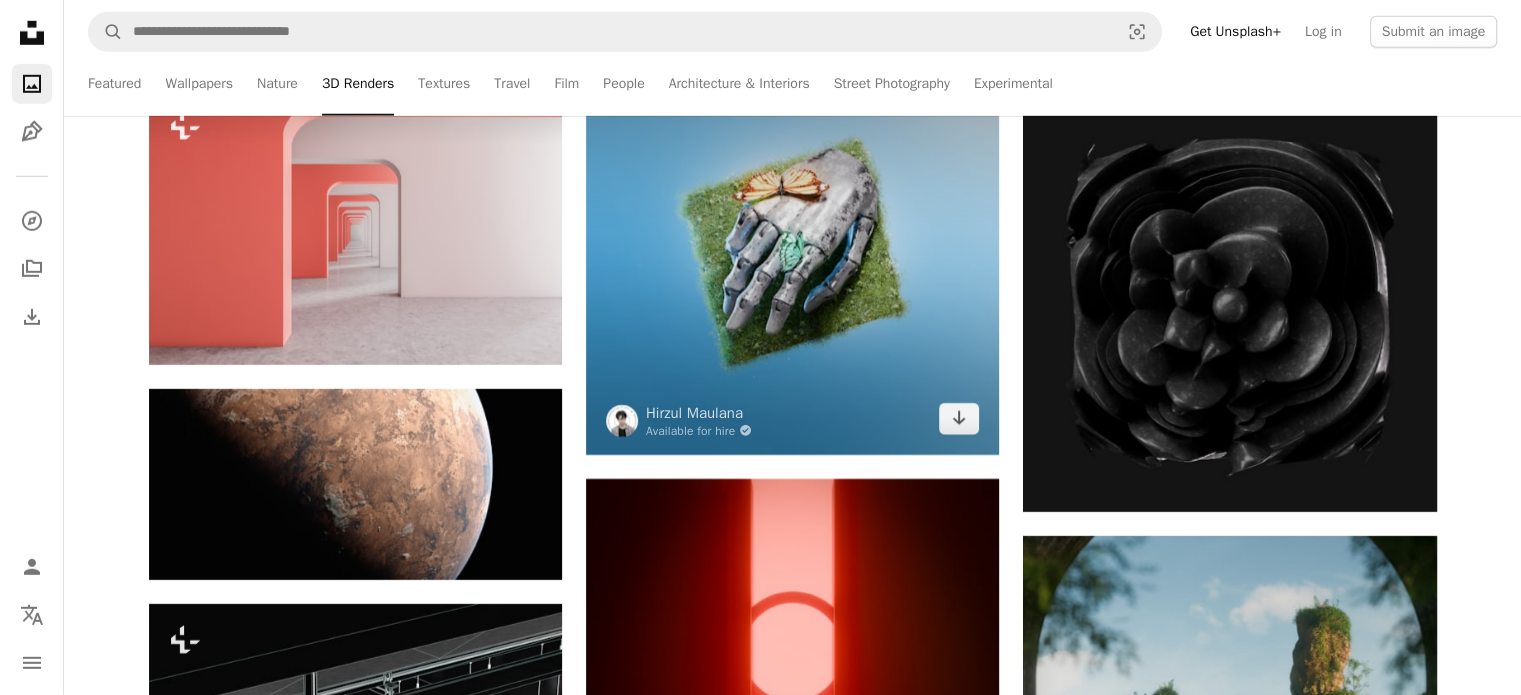 click at bounding box center (792, 248) 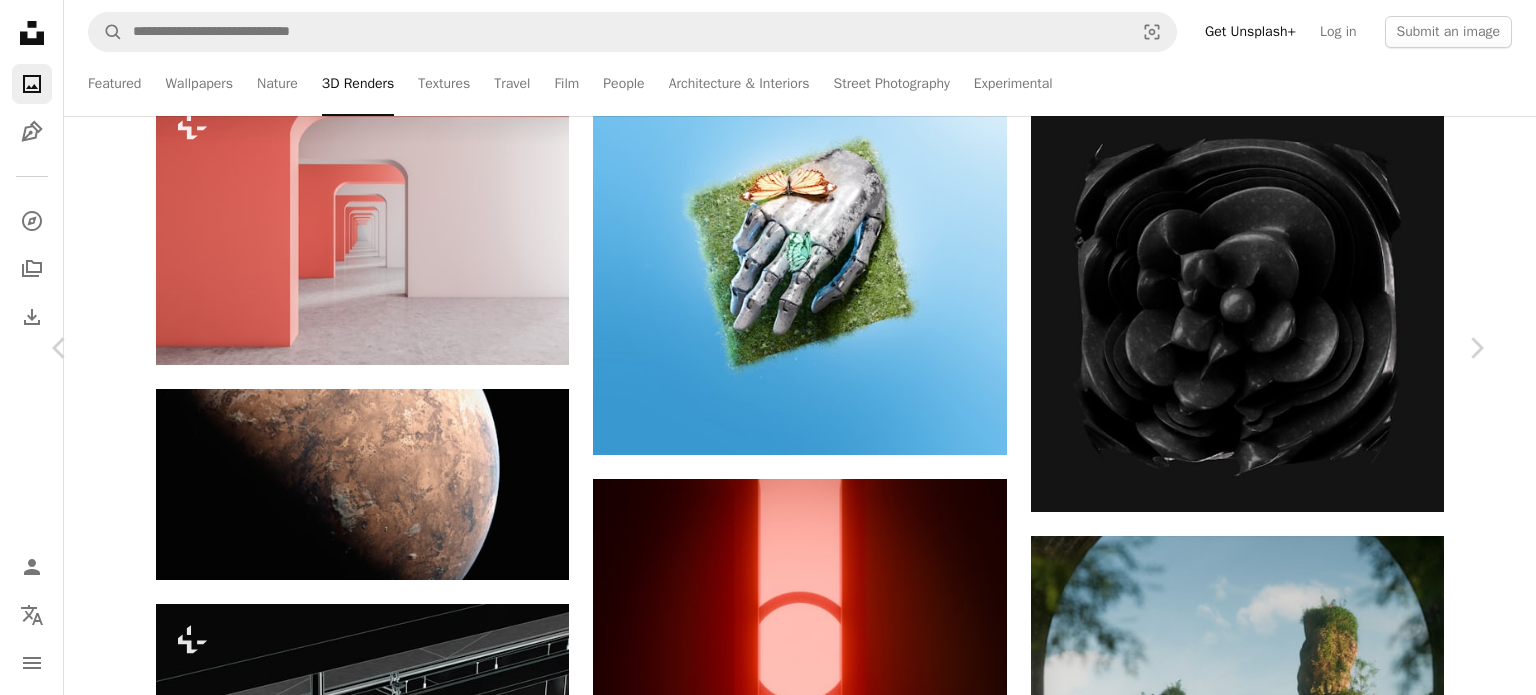 scroll, scrollTop: 400, scrollLeft: 0, axis: vertical 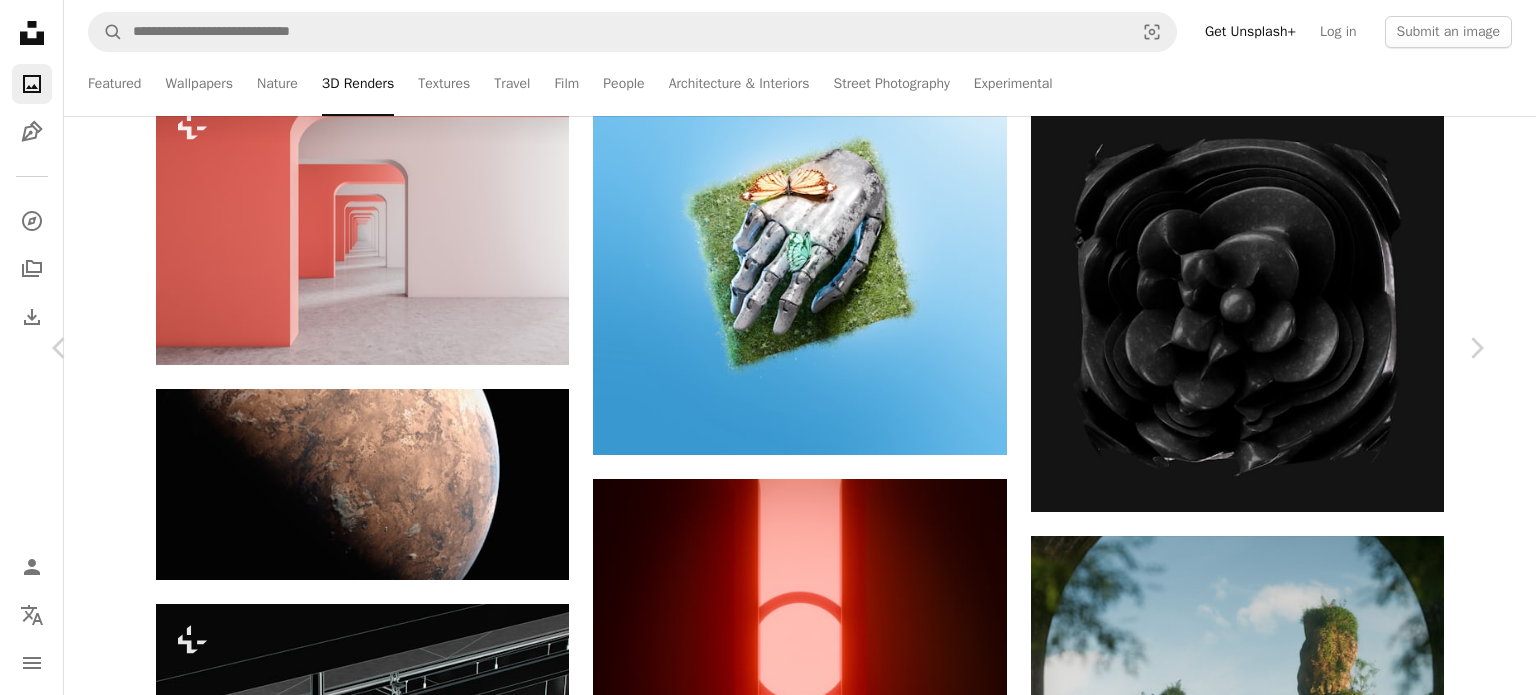 click on "Download free" at bounding box center (1287, 2941) 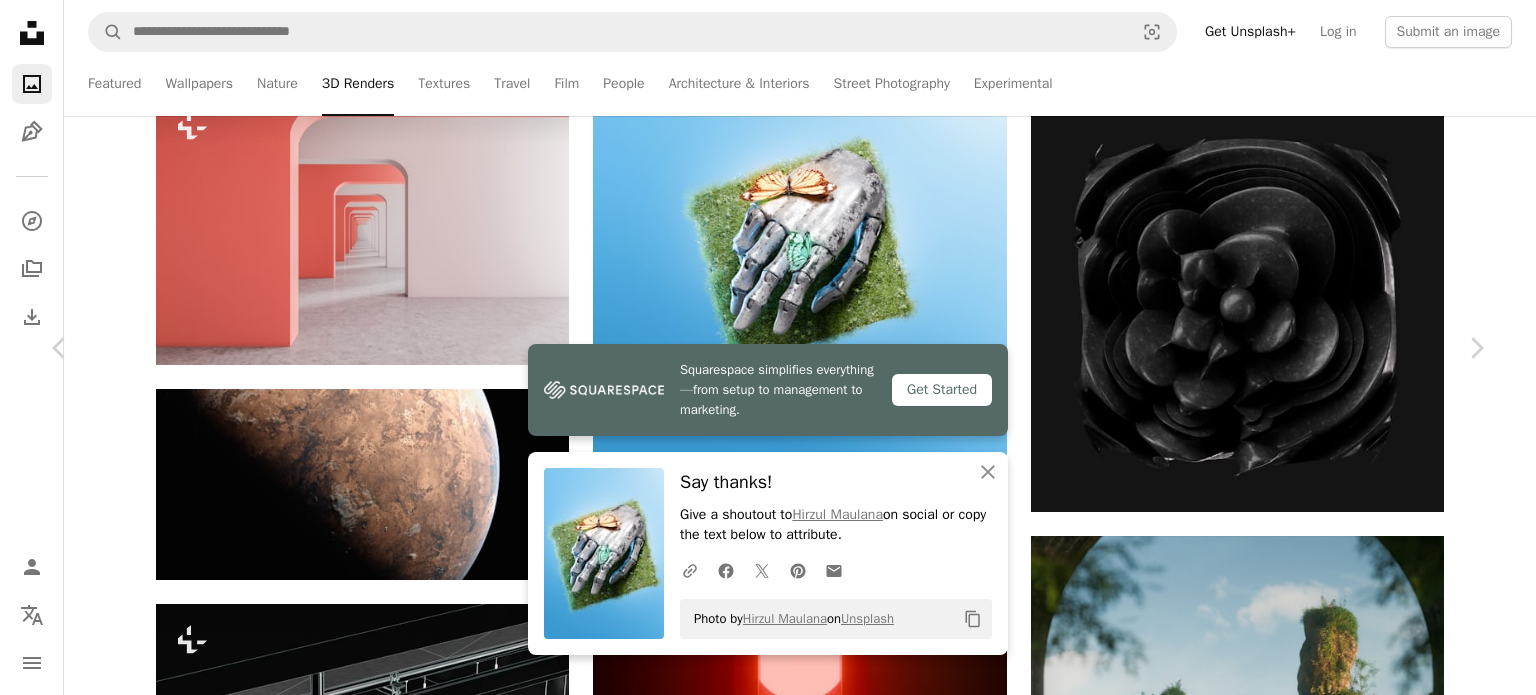 scroll, scrollTop: 8, scrollLeft: 0, axis: vertical 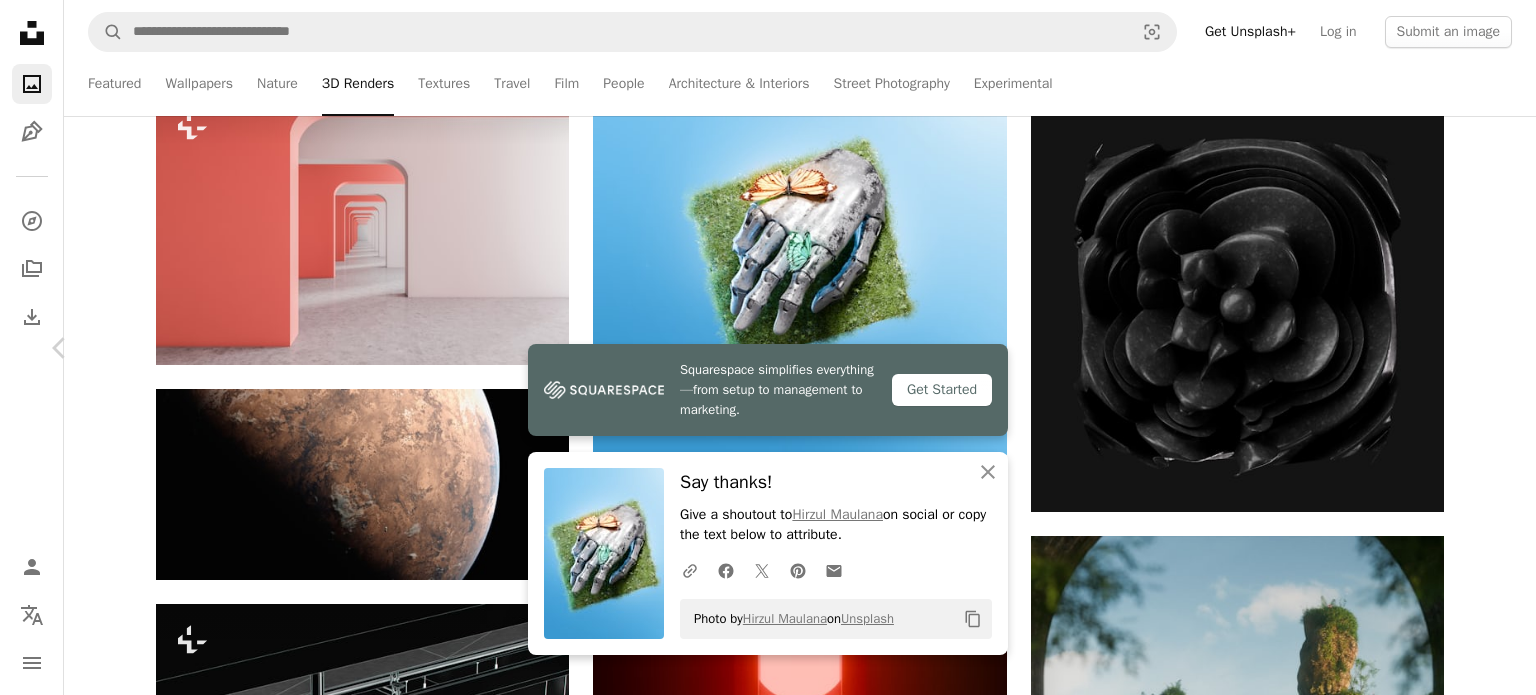 click on "Chevron right" at bounding box center (1476, 348) 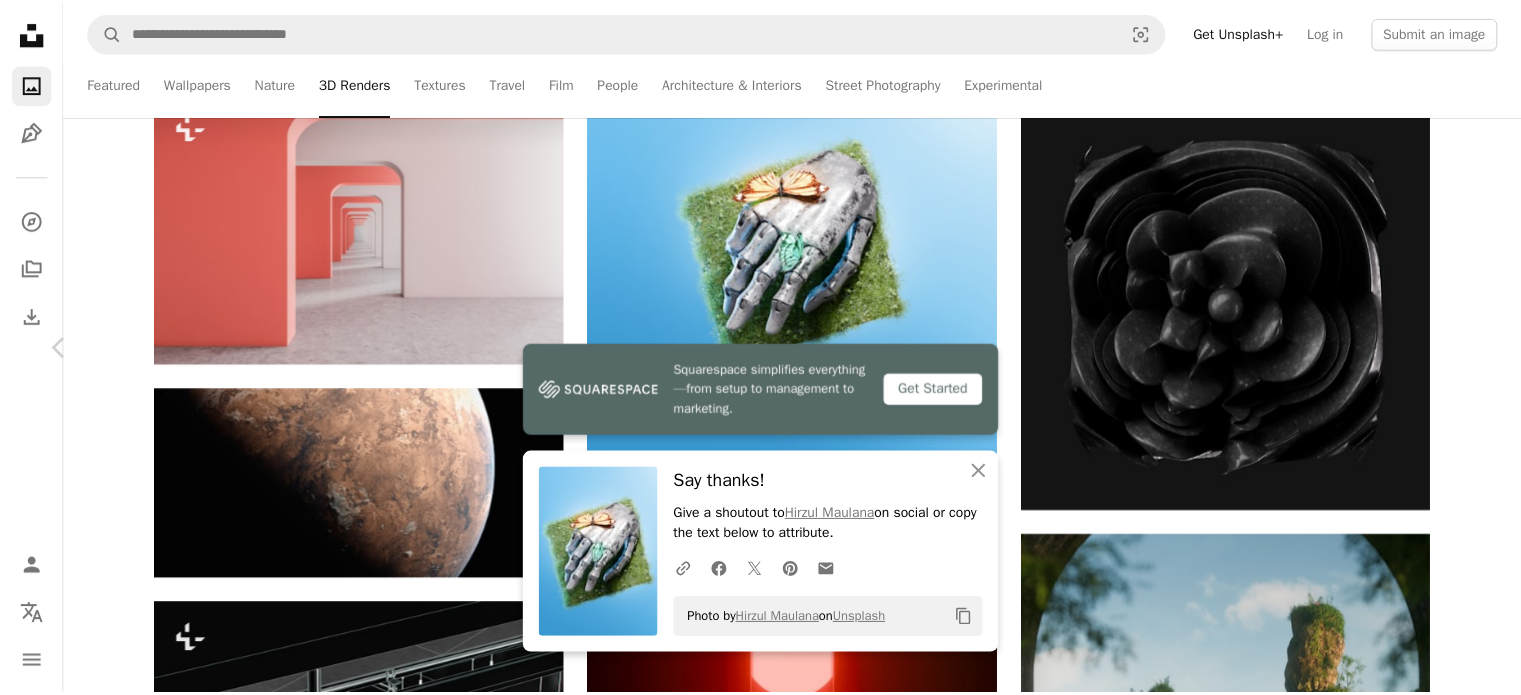 scroll, scrollTop: 533, scrollLeft: 0, axis: vertical 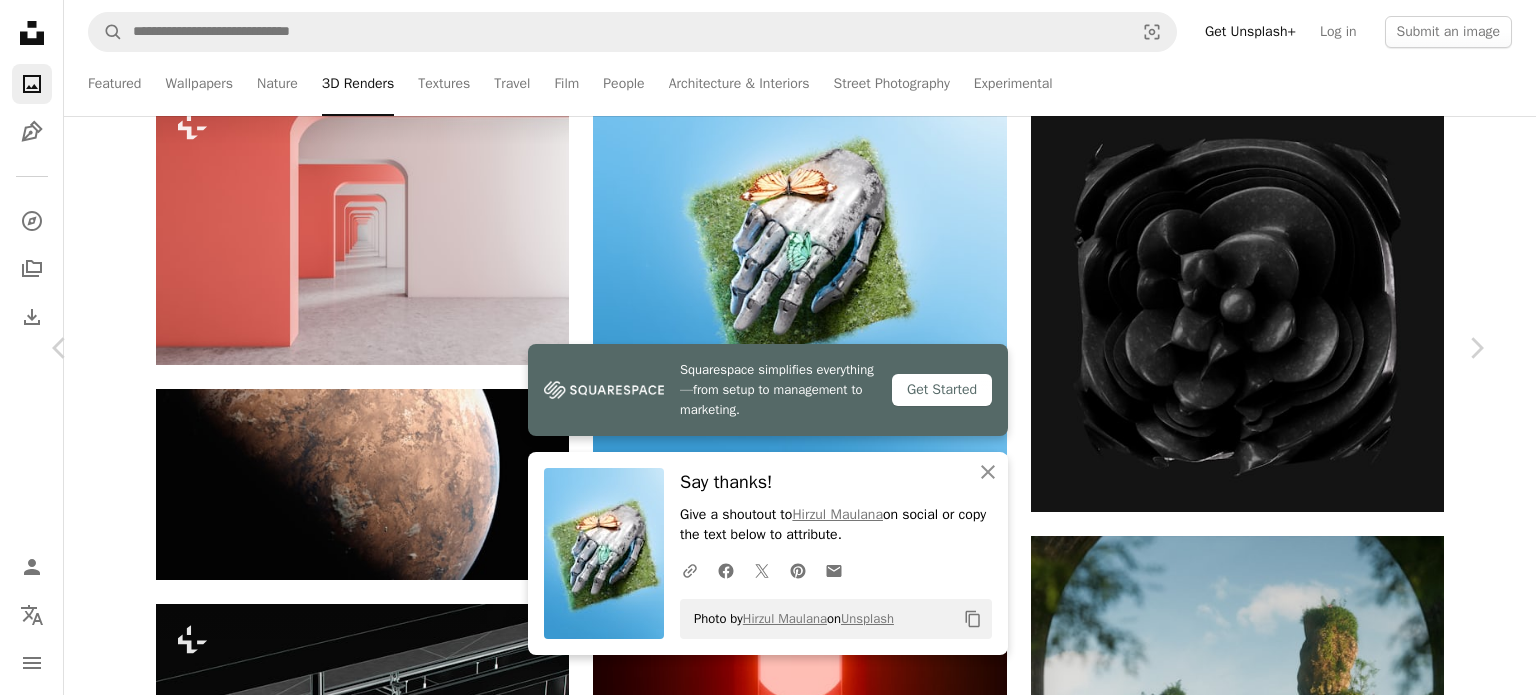 click on "[FIRST] [LAST]" at bounding box center [768, 3241] 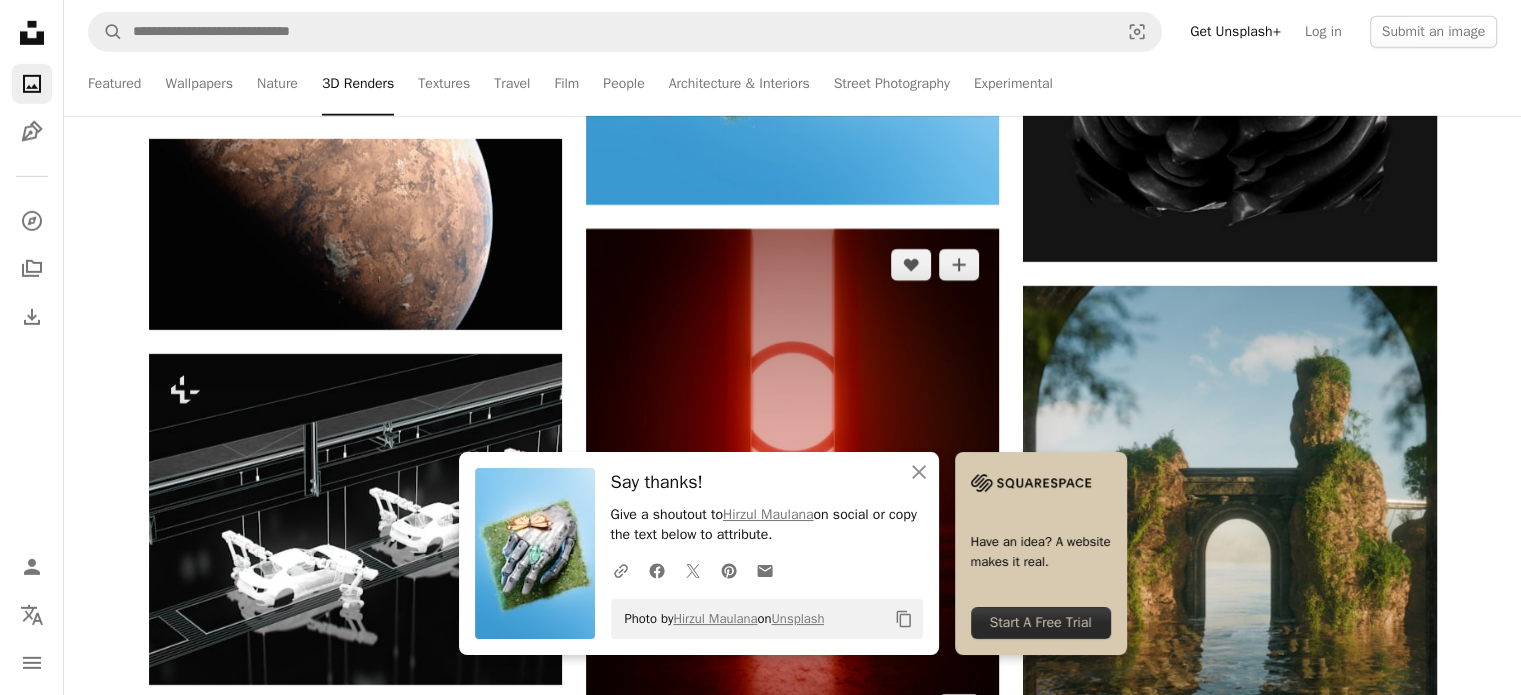 scroll, scrollTop: 6533, scrollLeft: 0, axis: vertical 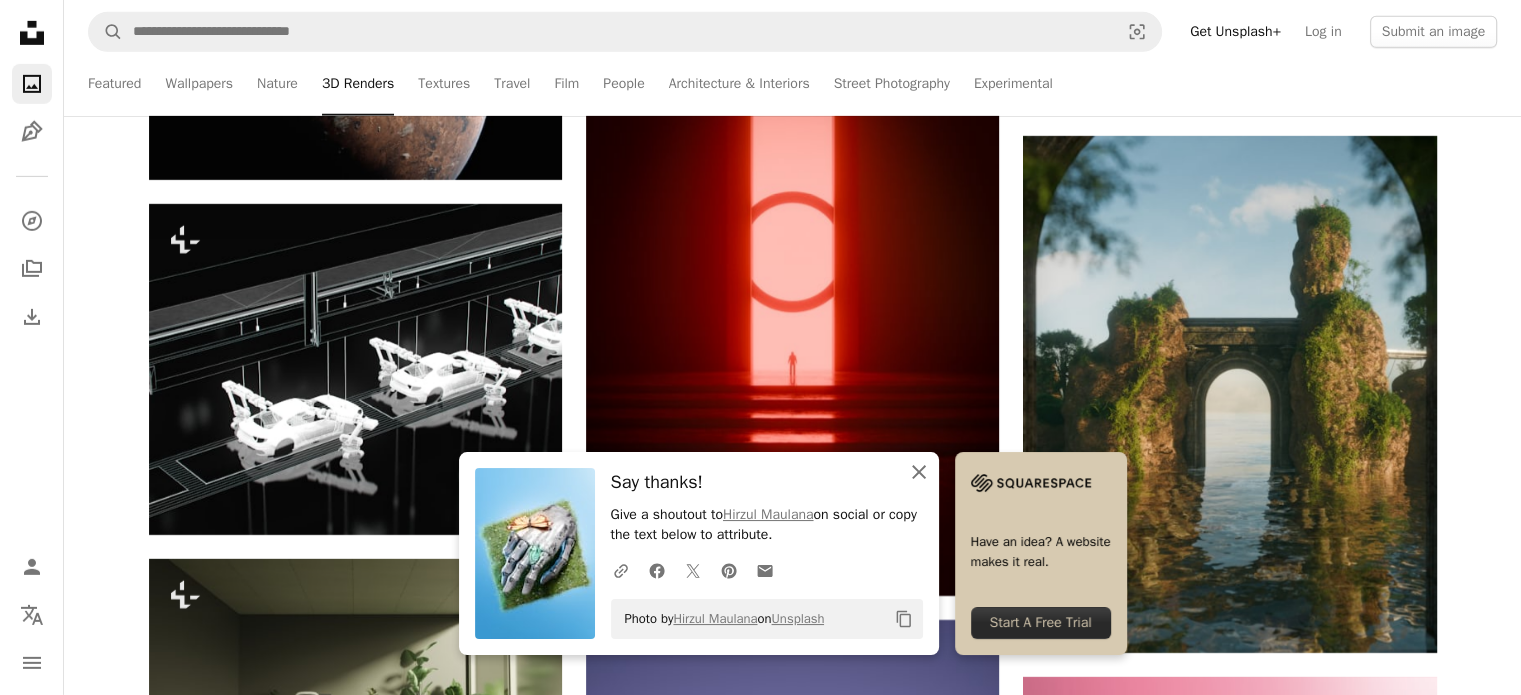 click on "An X shape" 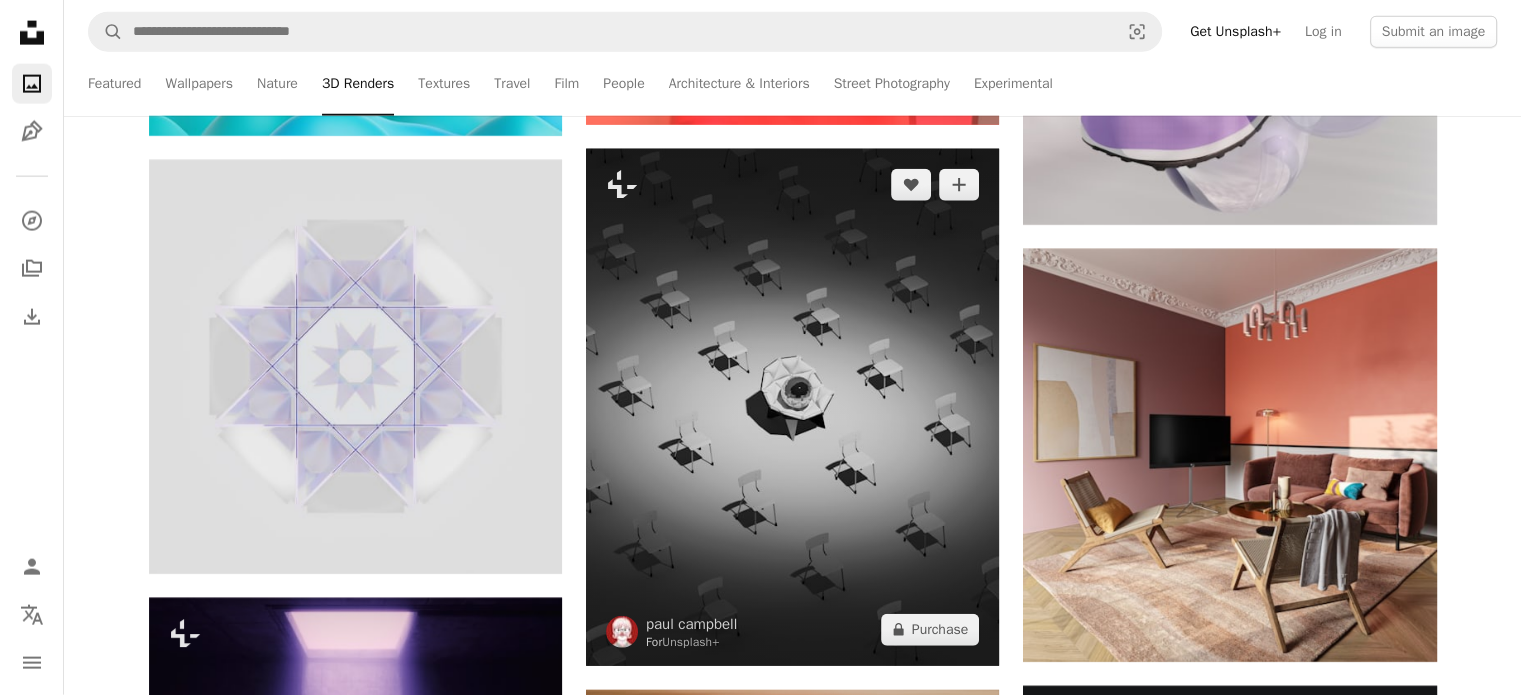 scroll, scrollTop: 12400, scrollLeft: 0, axis: vertical 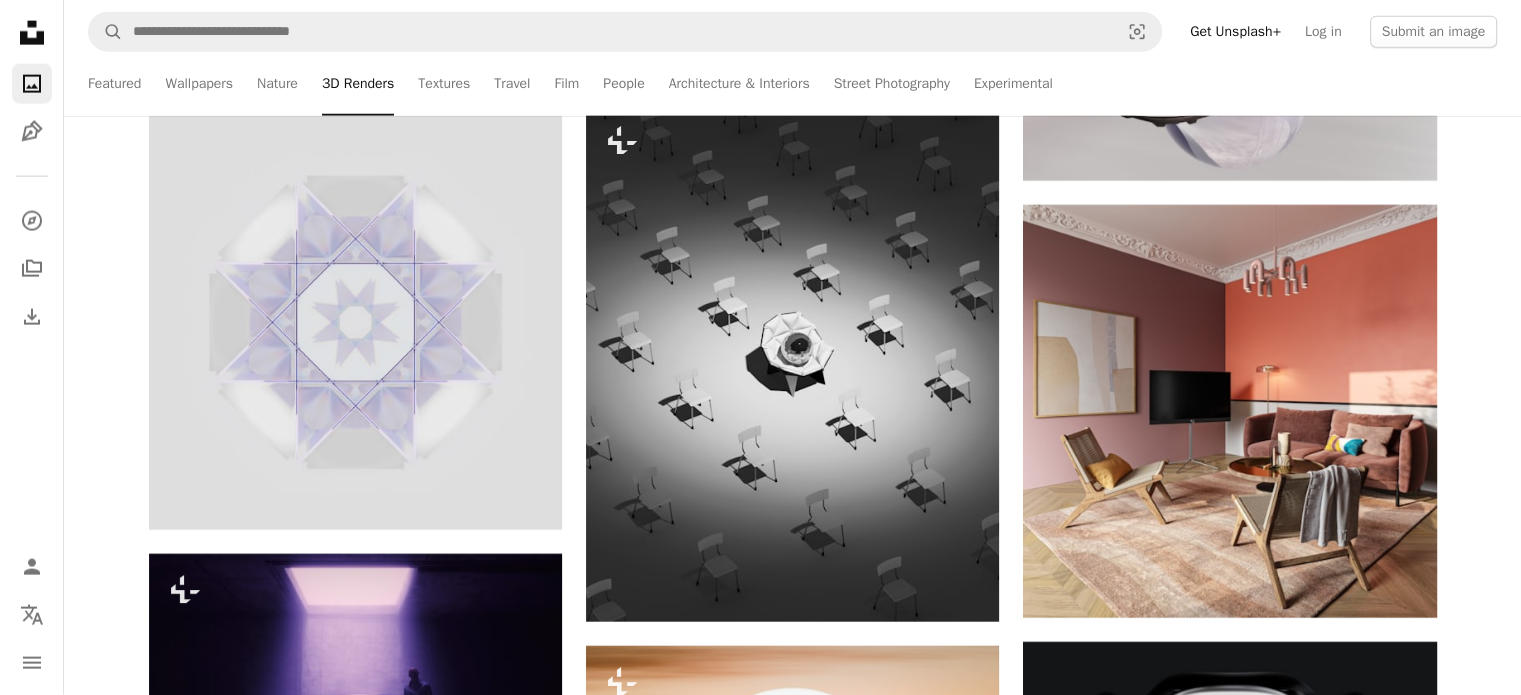 click on "[FIRST] [LAST]" at bounding box center [792, -4391] 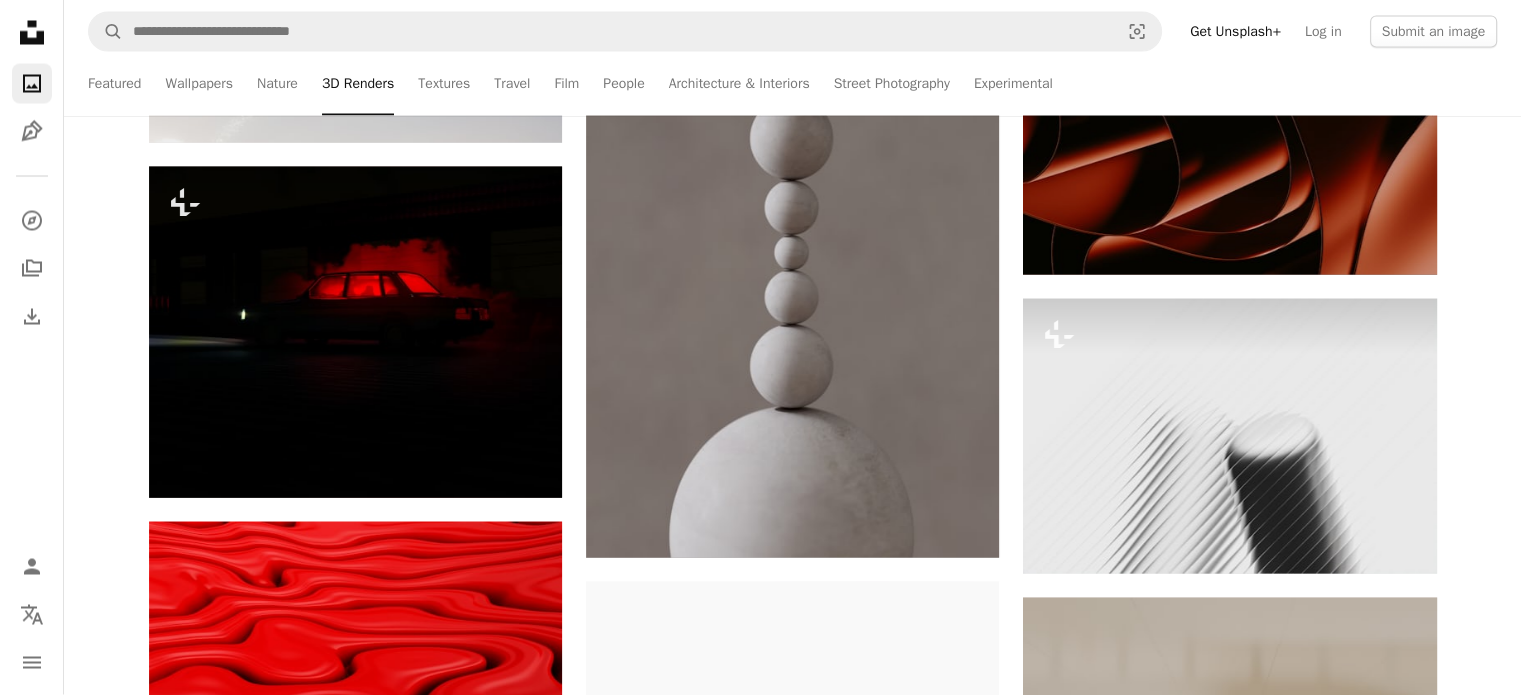 scroll, scrollTop: 26667, scrollLeft: 0, axis: vertical 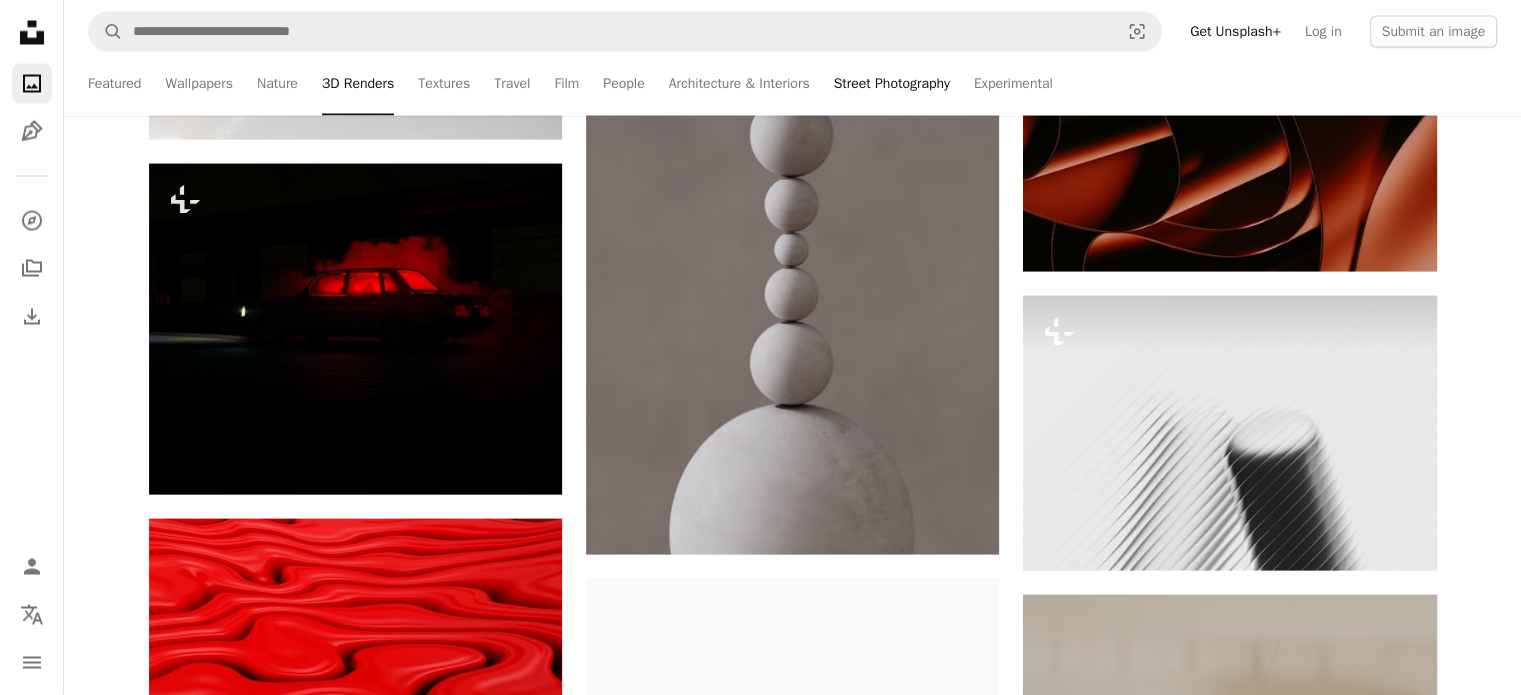 click on "Street Photography" at bounding box center (892, 84) 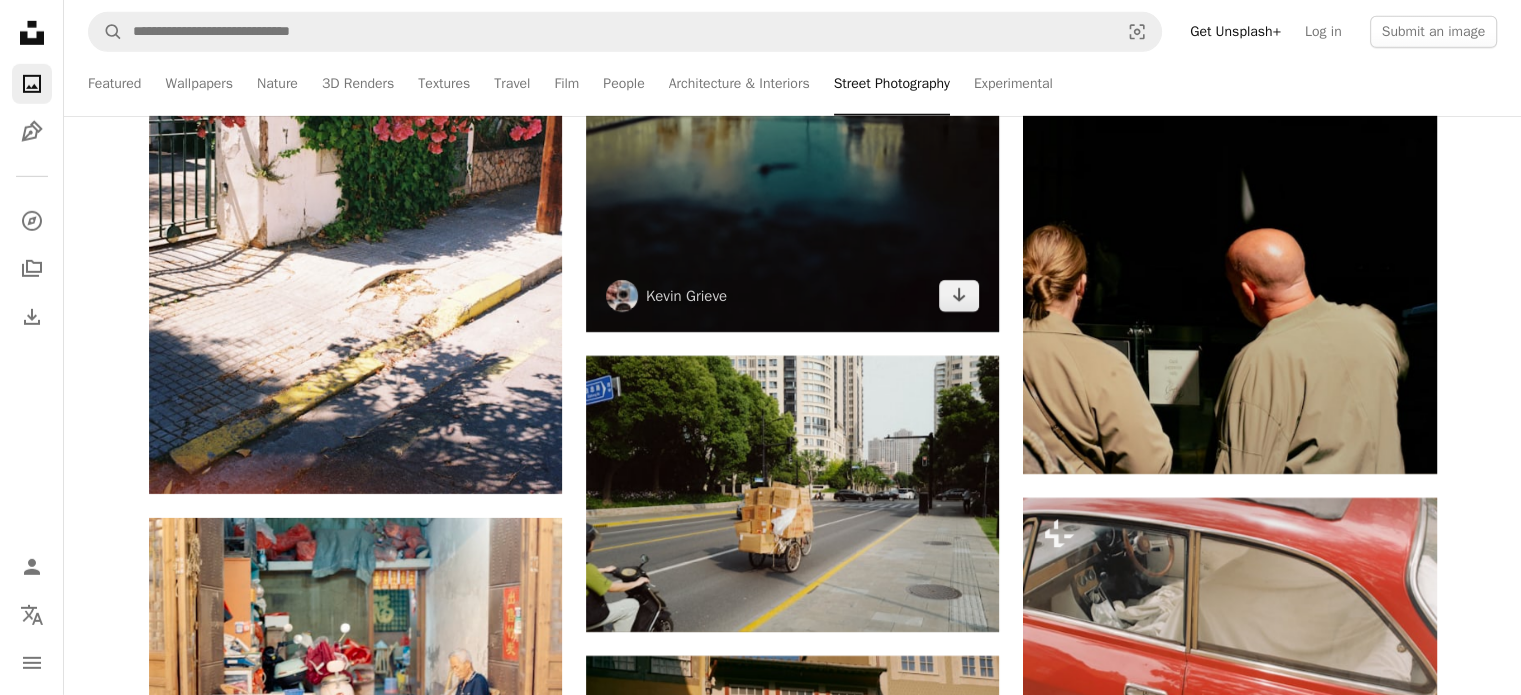 scroll, scrollTop: 6400, scrollLeft: 0, axis: vertical 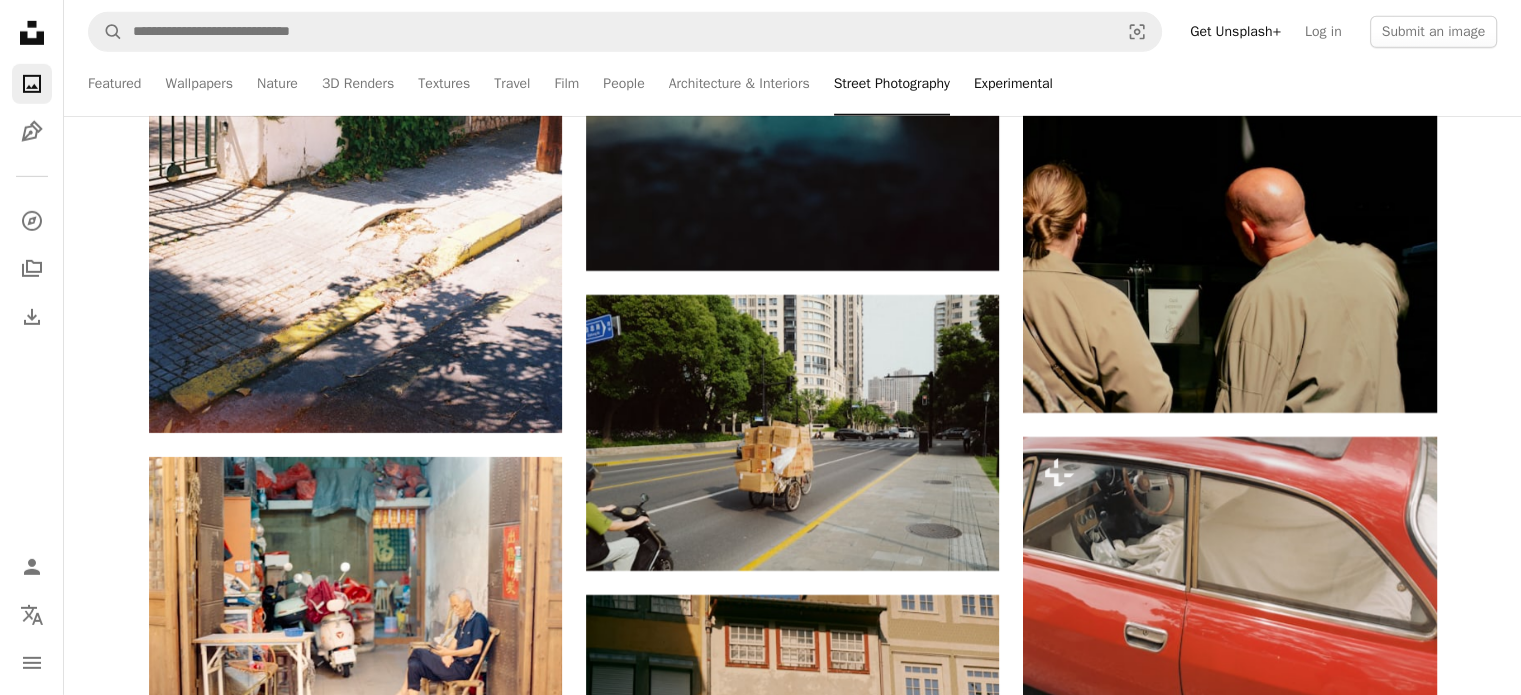 click on "Experimental" at bounding box center [1013, 84] 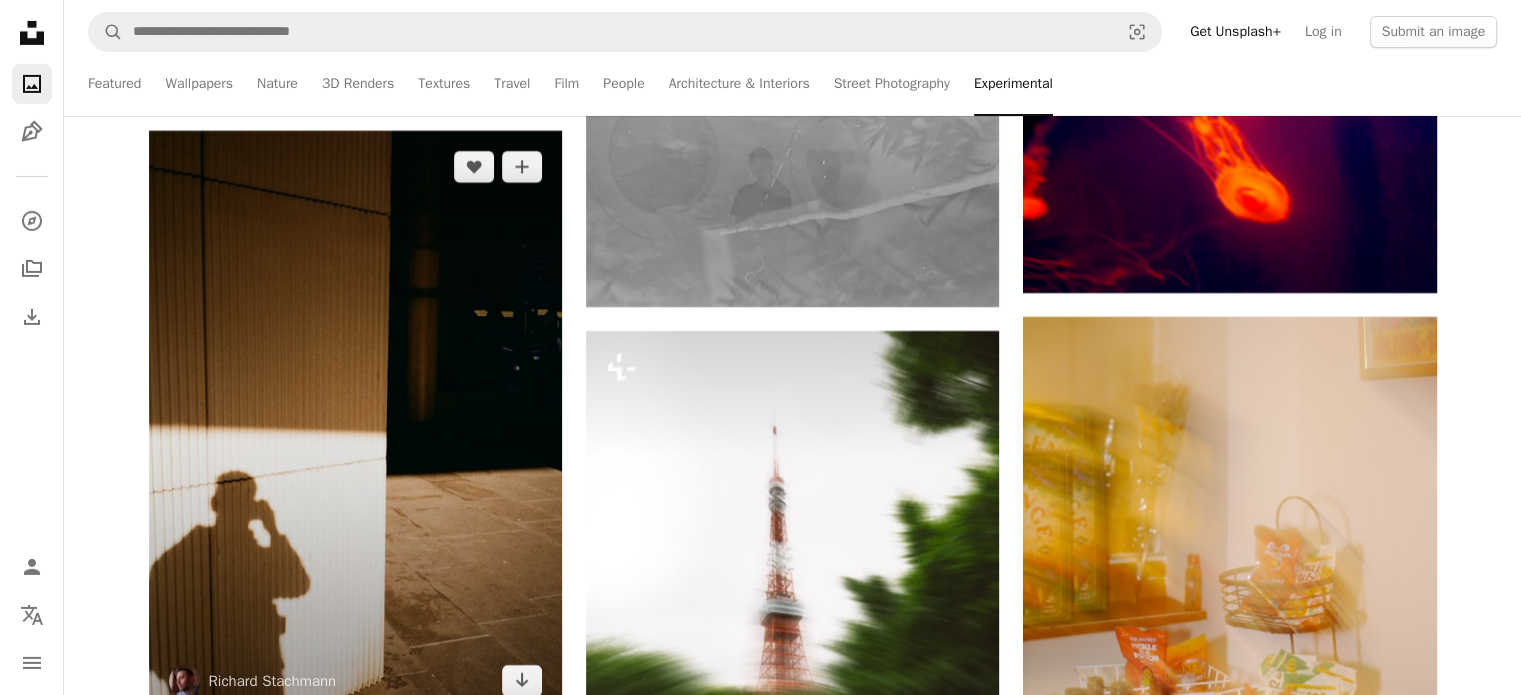 scroll, scrollTop: 14666, scrollLeft: 0, axis: vertical 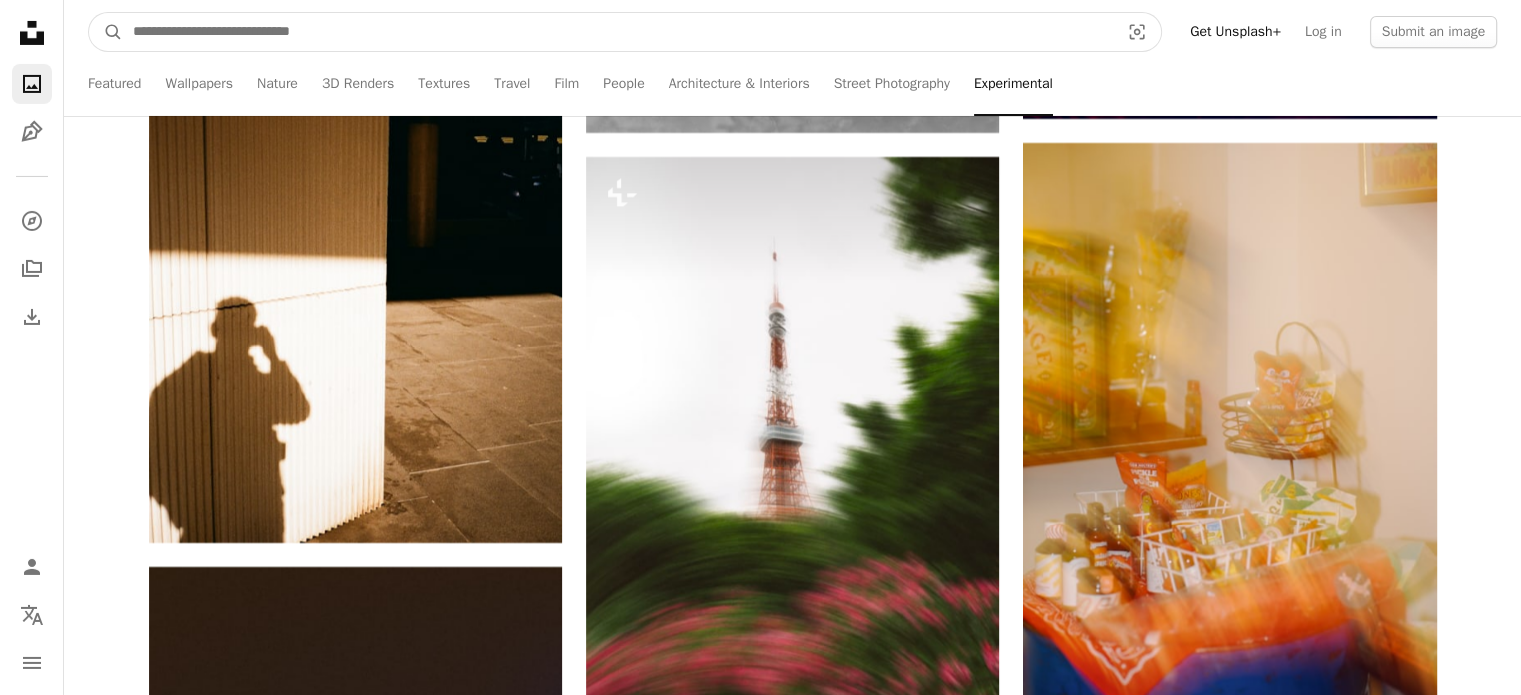 click at bounding box center [618, 32] 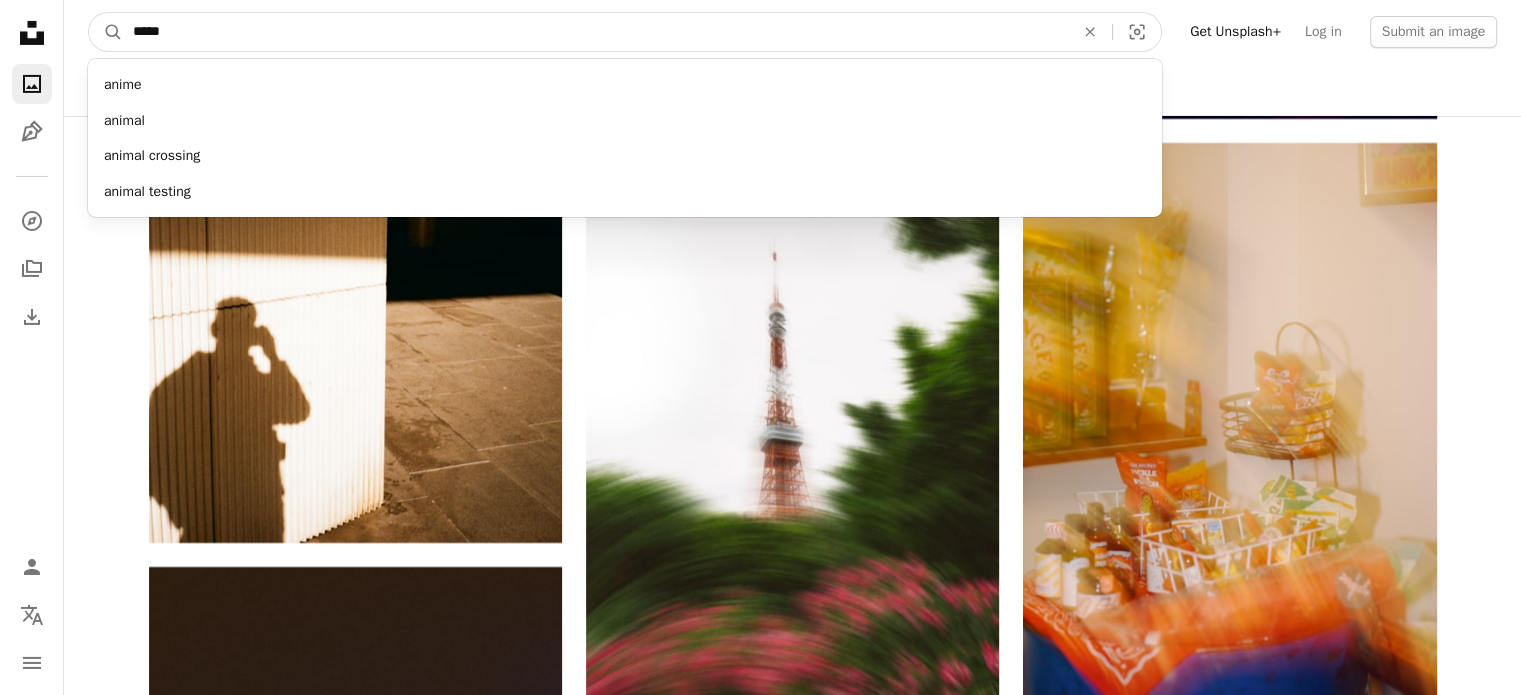 type on "*****" 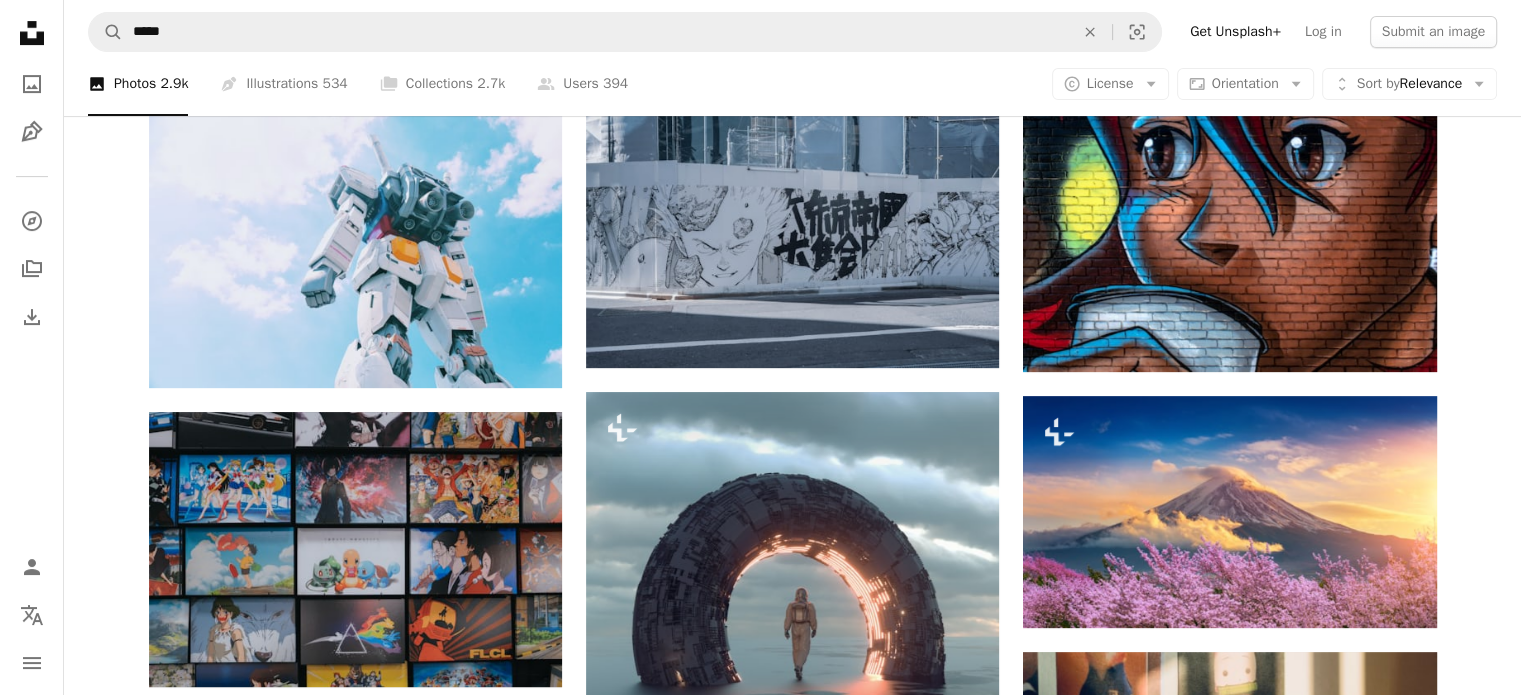 scroll, scrollTop: 267, scrollLeft: 0, axis: vertical 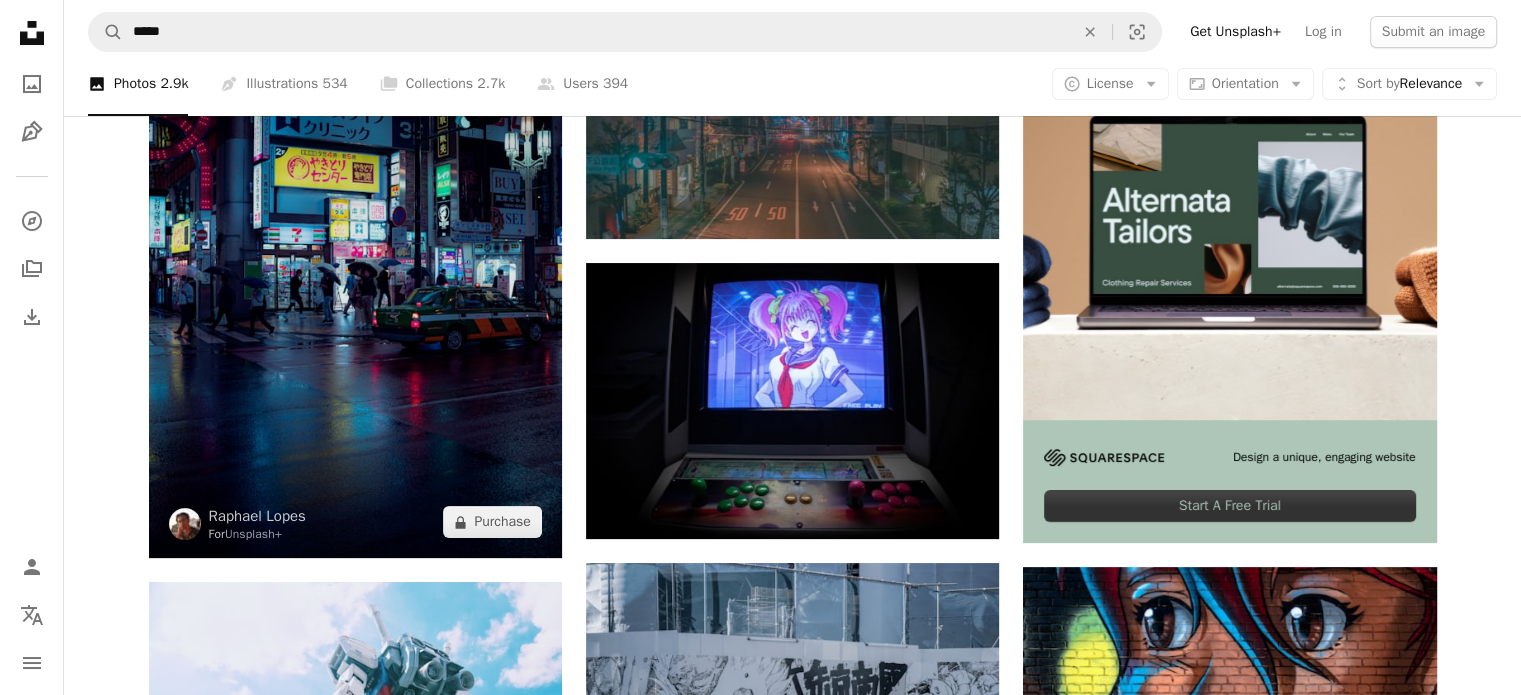 click at bounding box center [355, 282] 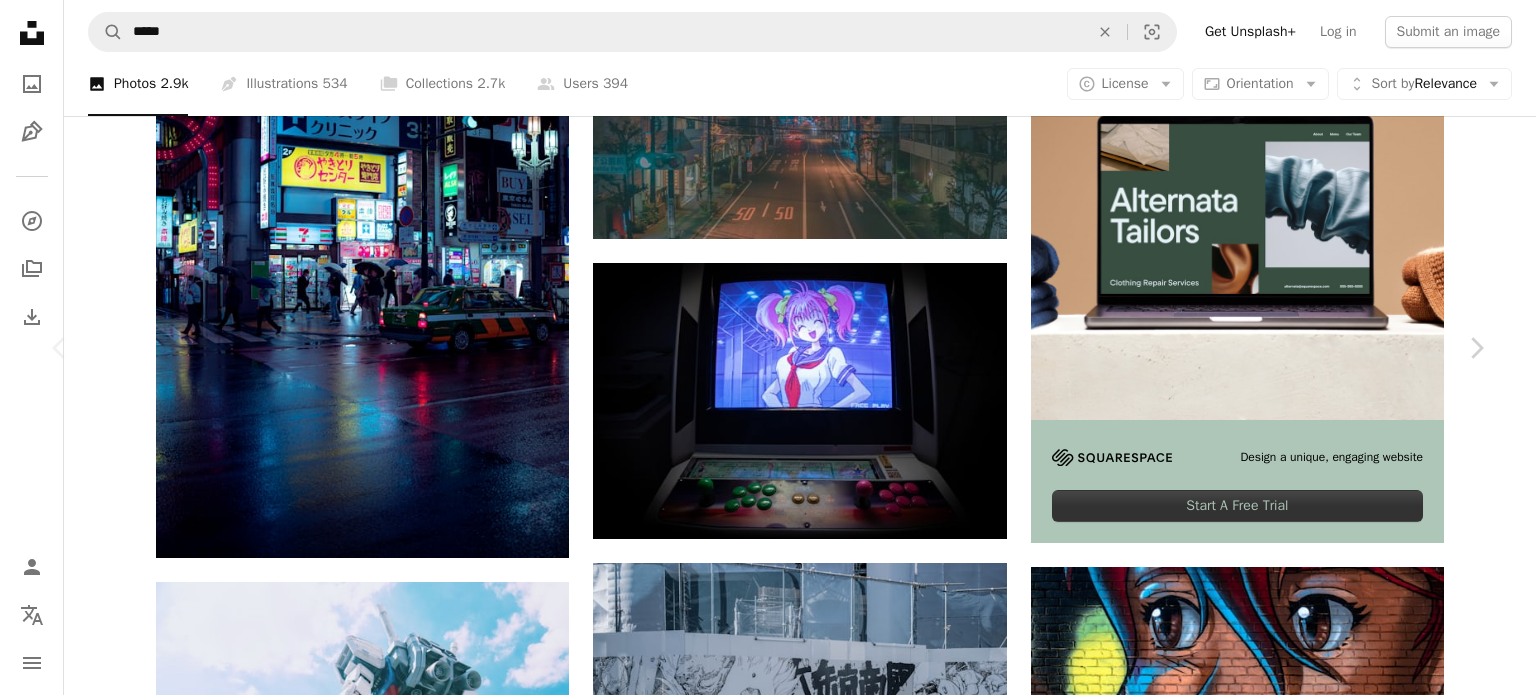click on "[FIRST] [LAST]" at bounding box center [768, 4432] 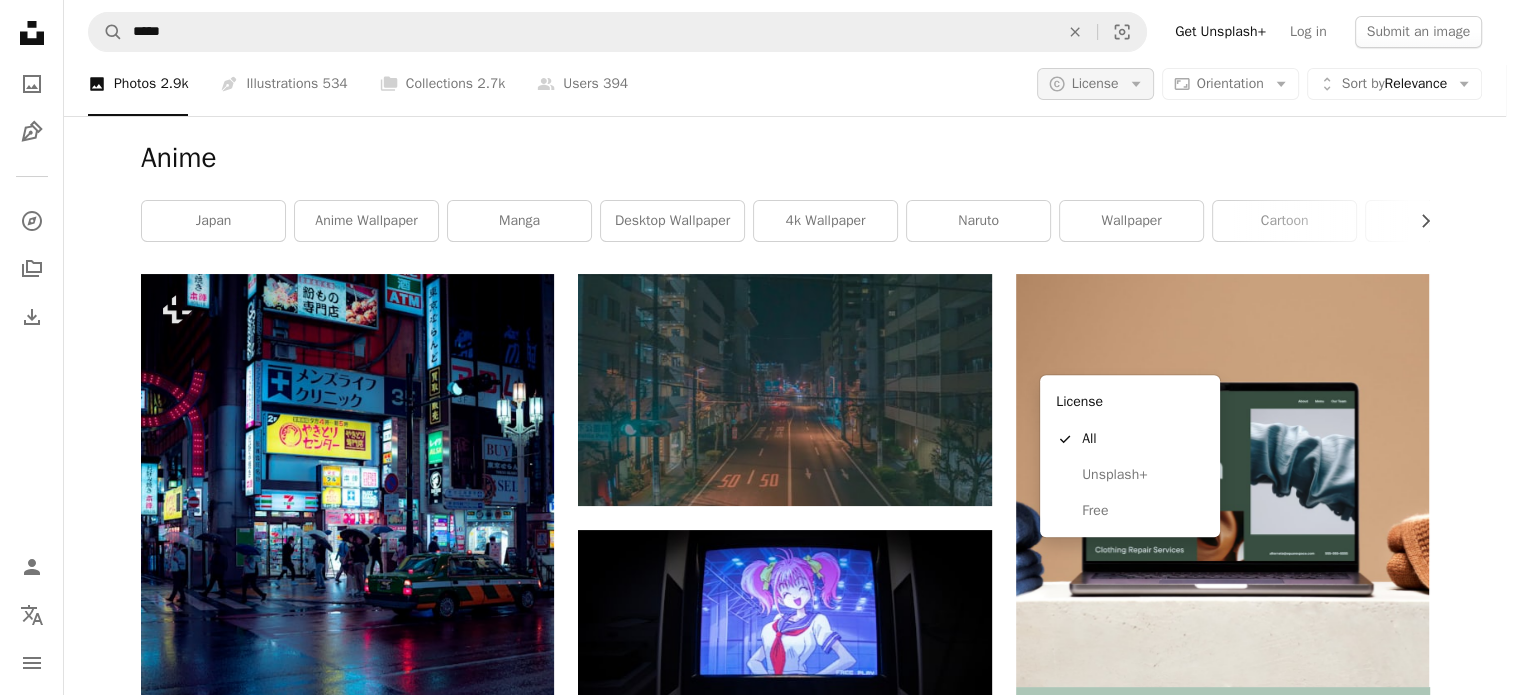 click on "A copyright icon © License Arrow down" at bounding box center [1095, 84] 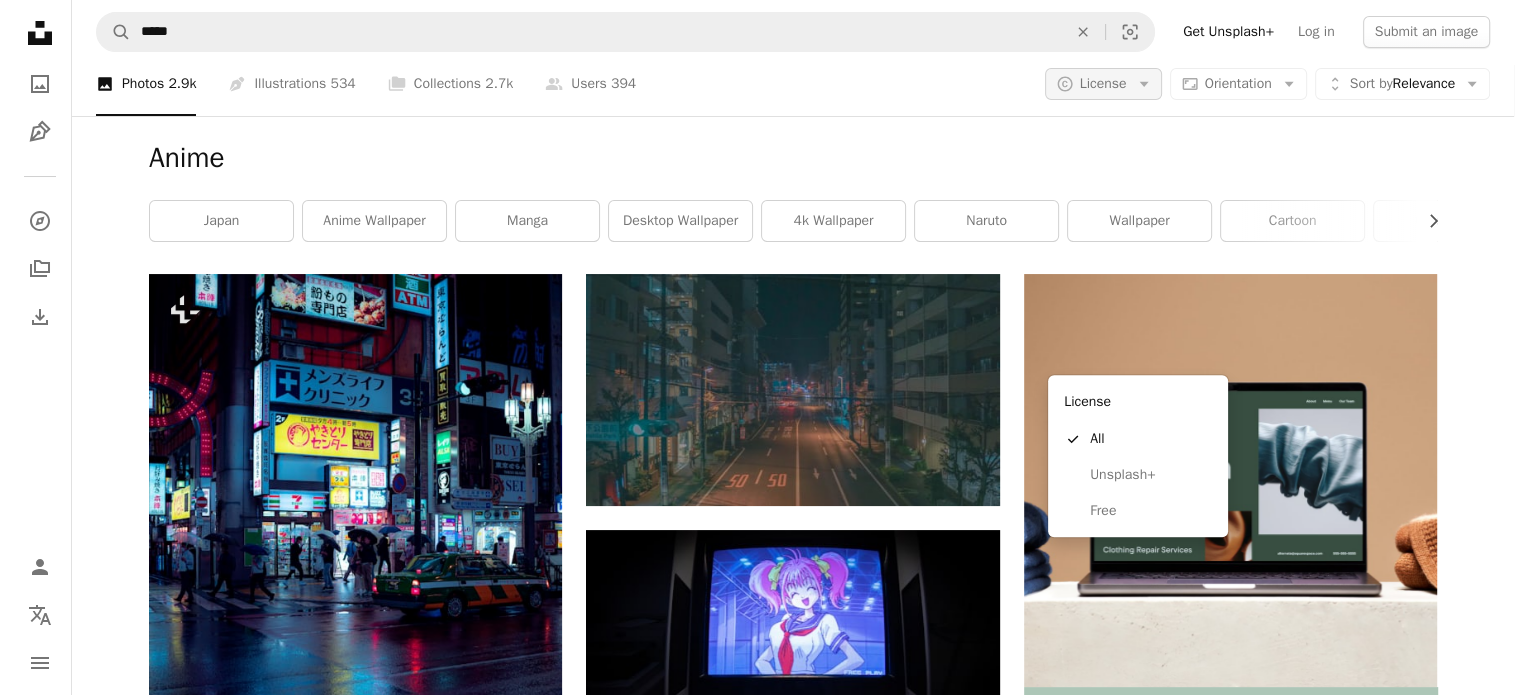 scroll, scrollTop: 0, scrollLeft: 0, axis: both 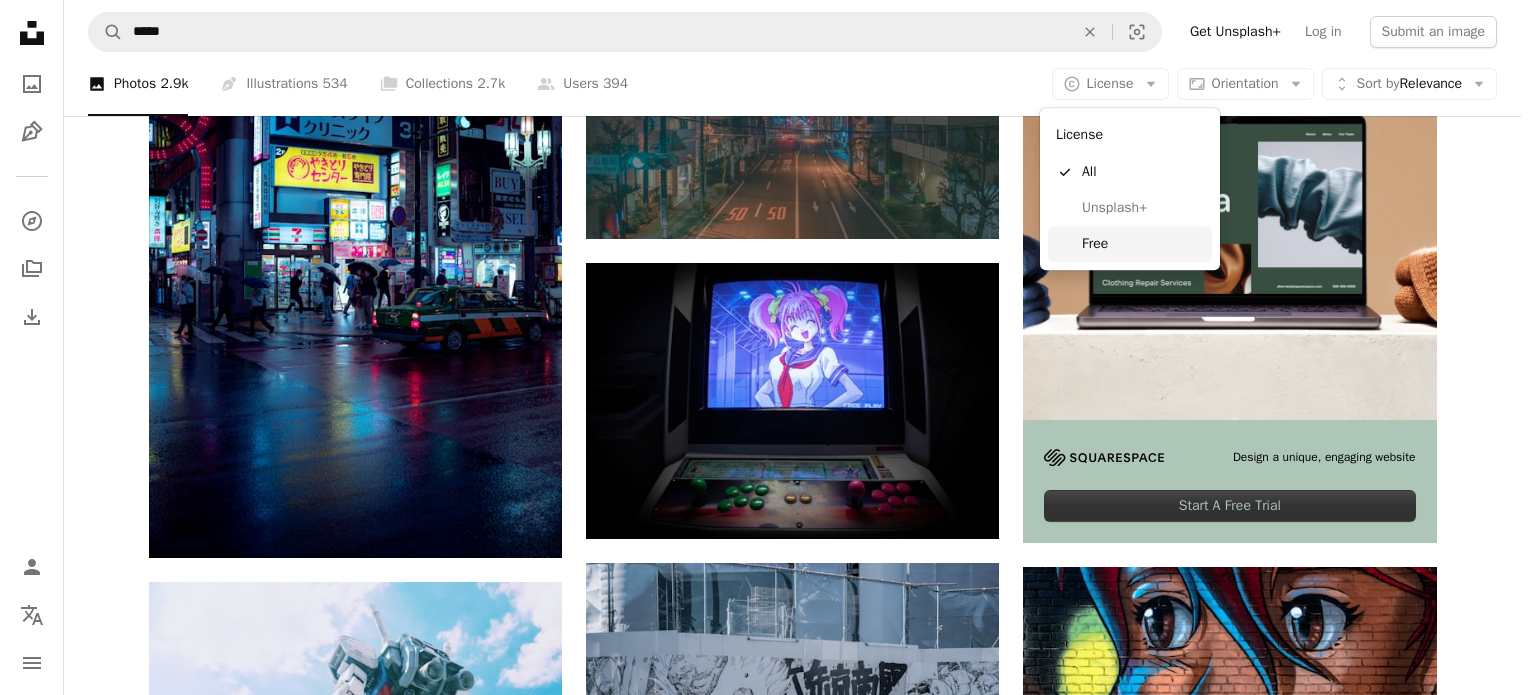 click on "Free" at bounding box center [1130, 244] 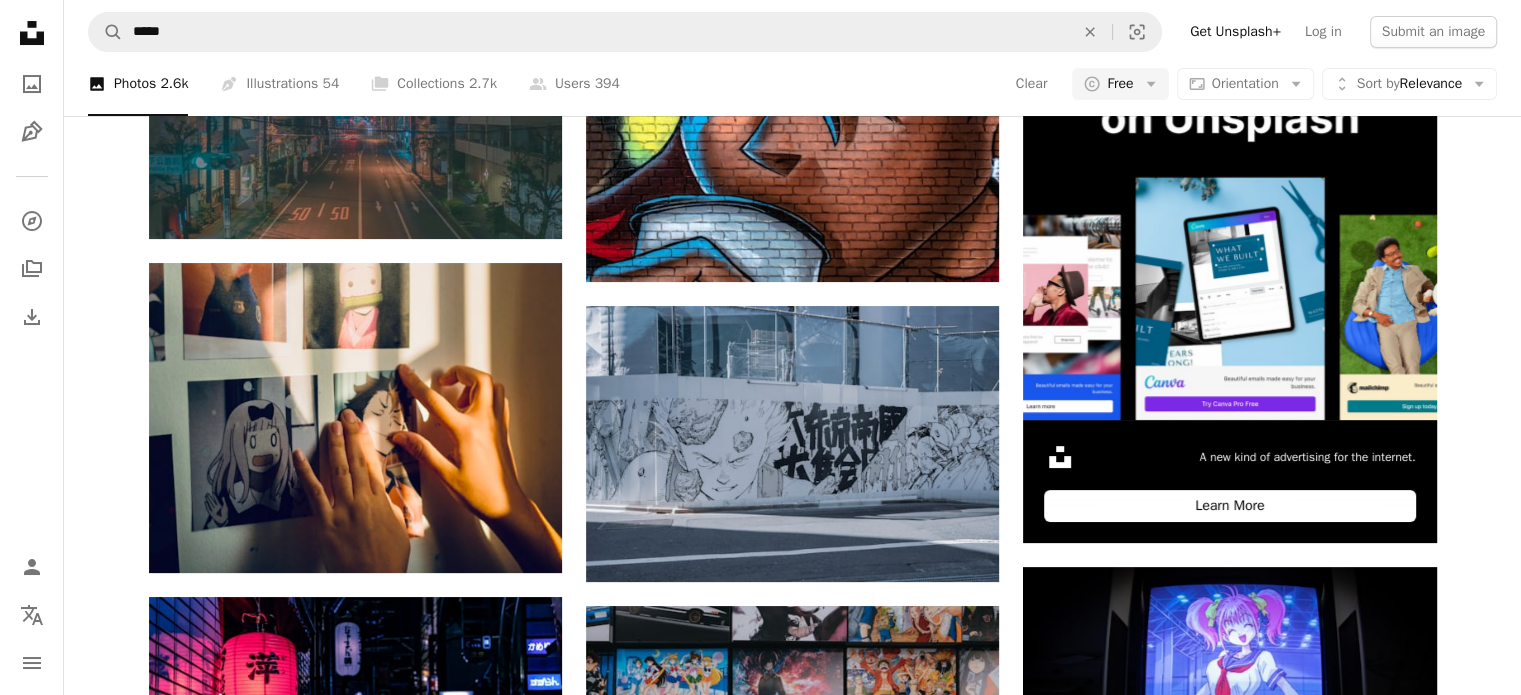 scroll, scrollTop: 1200, scrollLeft: 0, axis: vertical 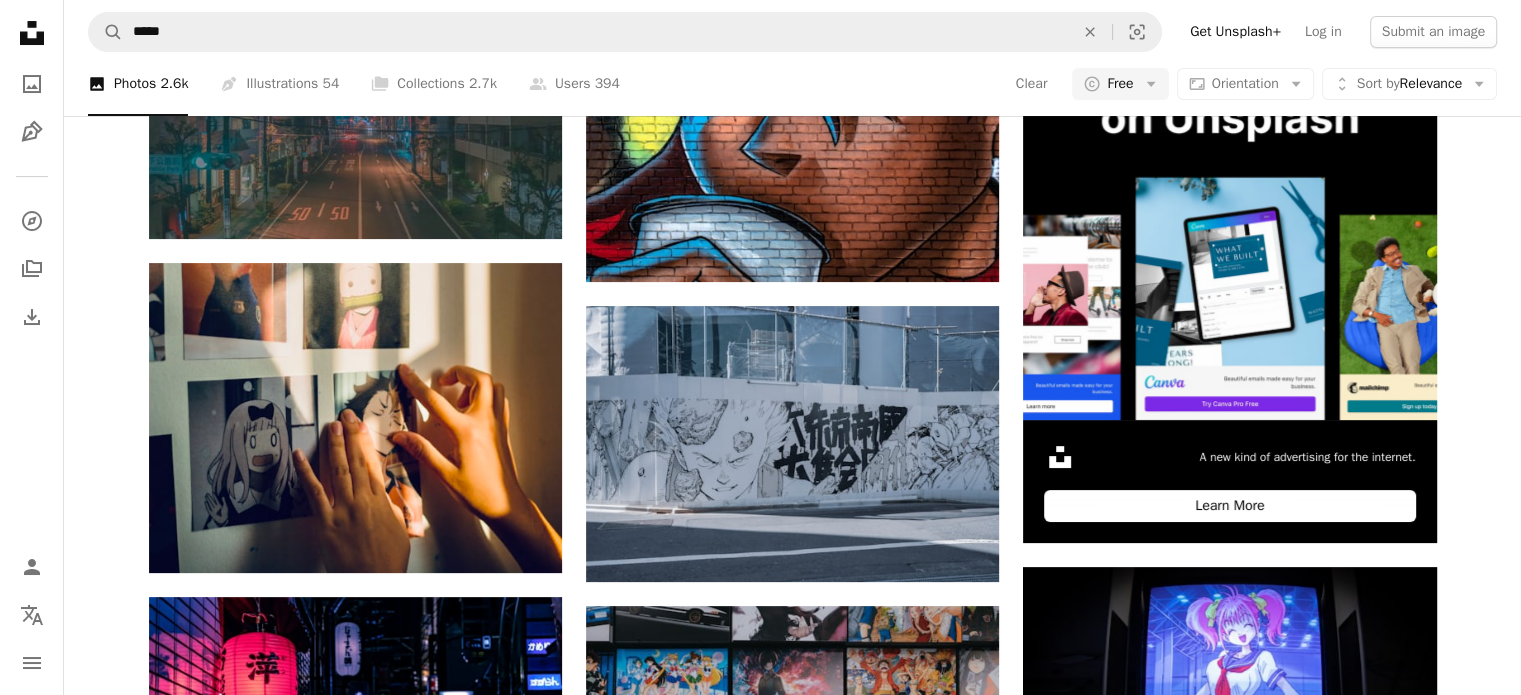 click on "Load more" at bounding box center [793, 3865] 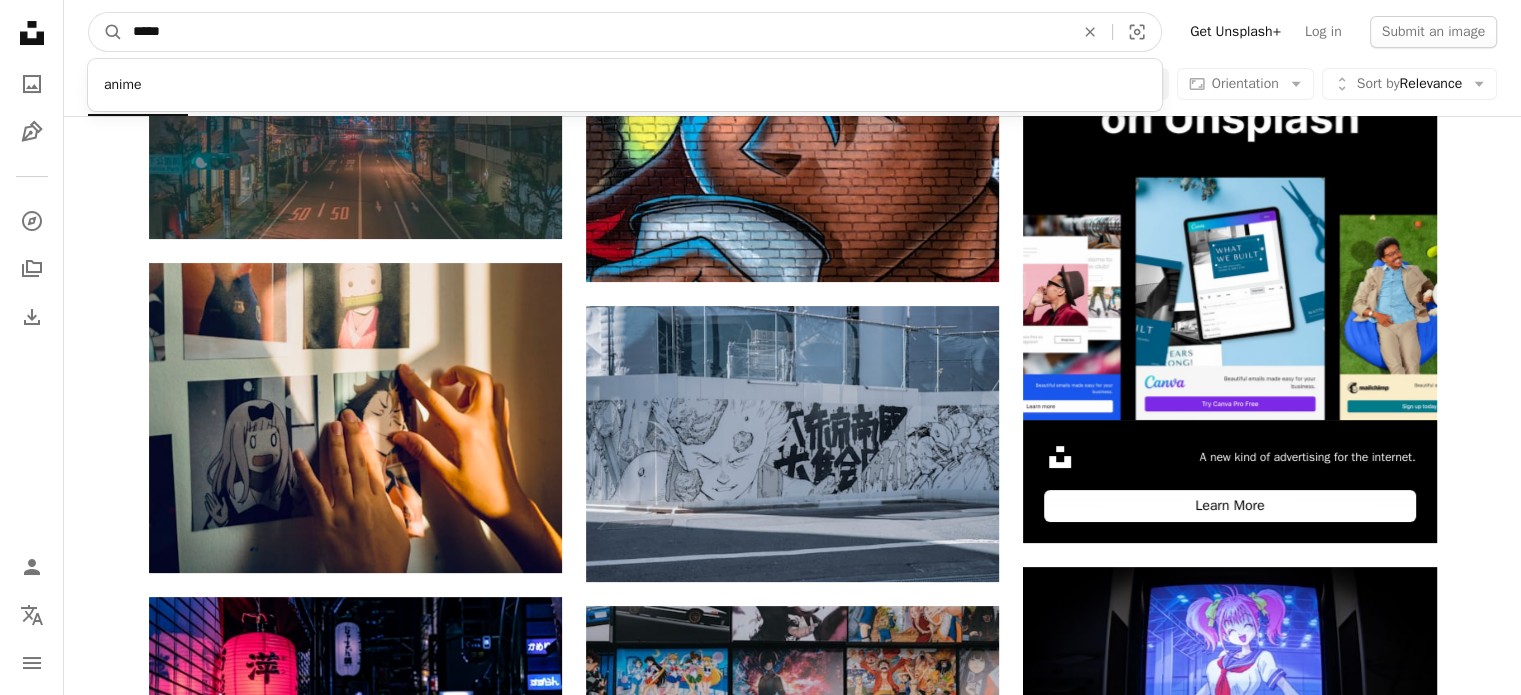 drag, startPoint x: 456, startPoint y: 34, endPoint x: 0, endPoint y: 33, distance: 456.0011 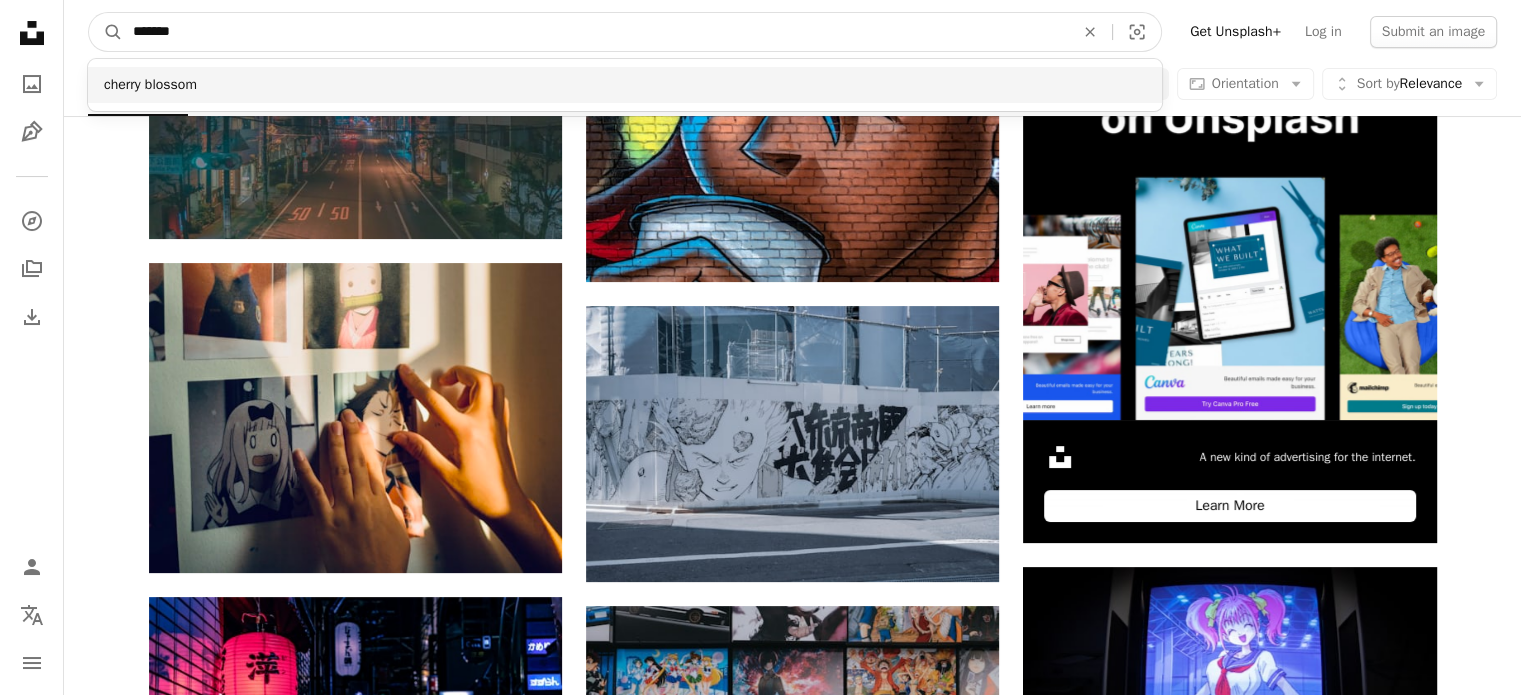 type on "******" 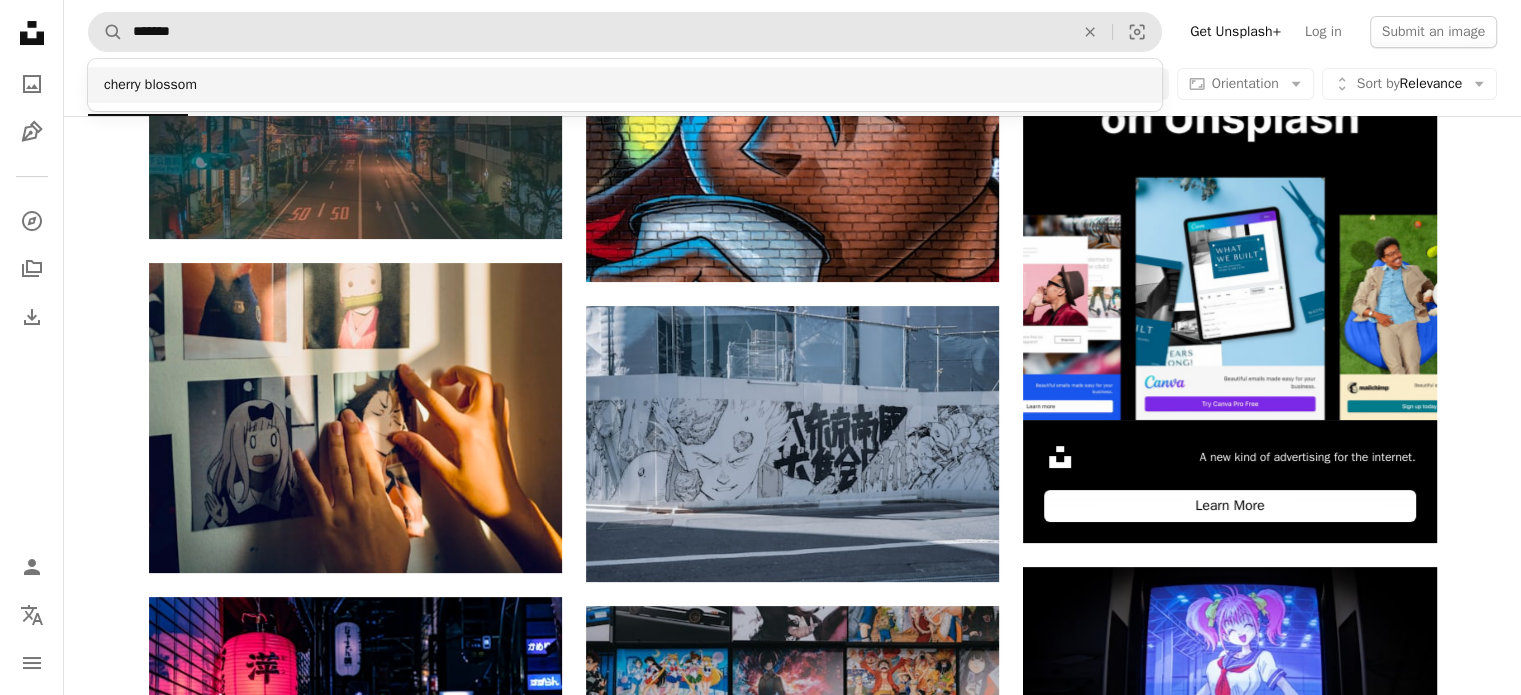 click on "cherry blossom" at bounding box center [625, 85] 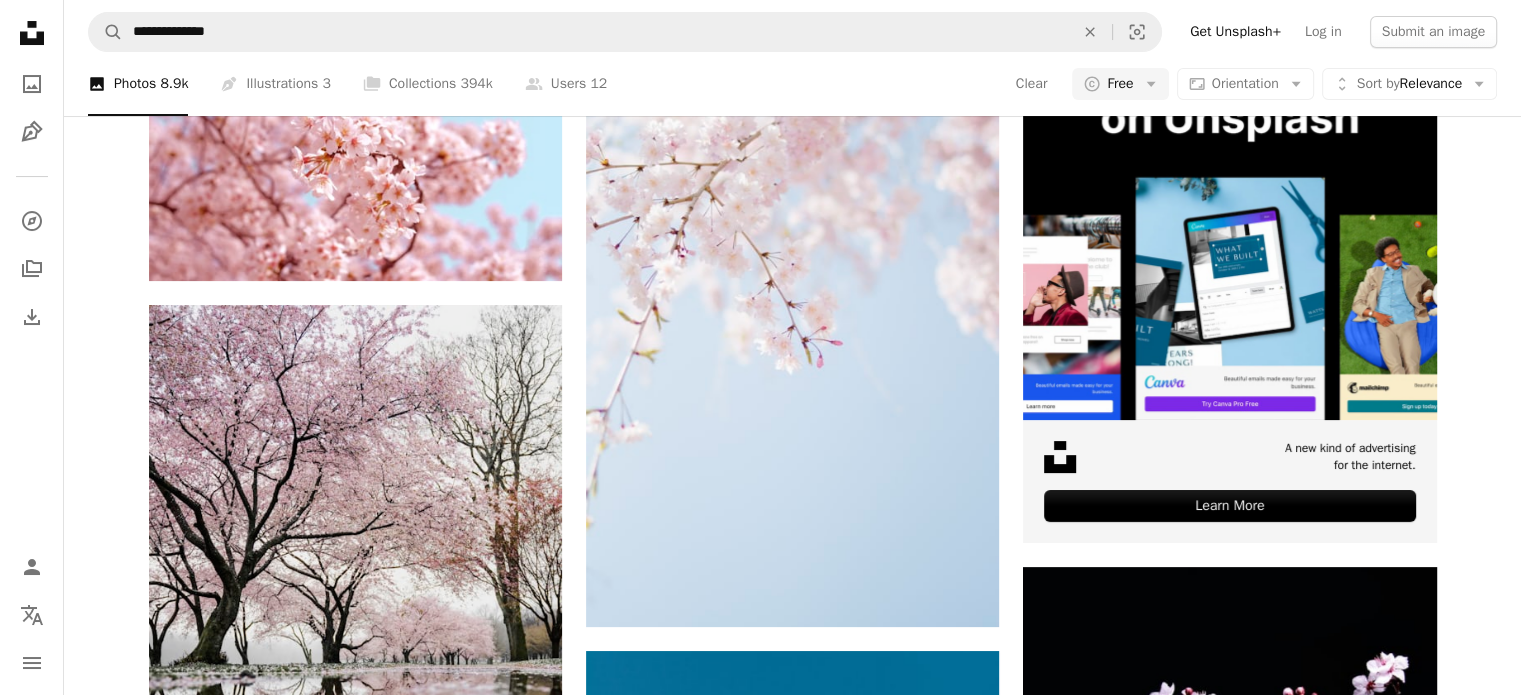 scroll, scrollTop: 2400, scrollLeft: 0, axis: vertical 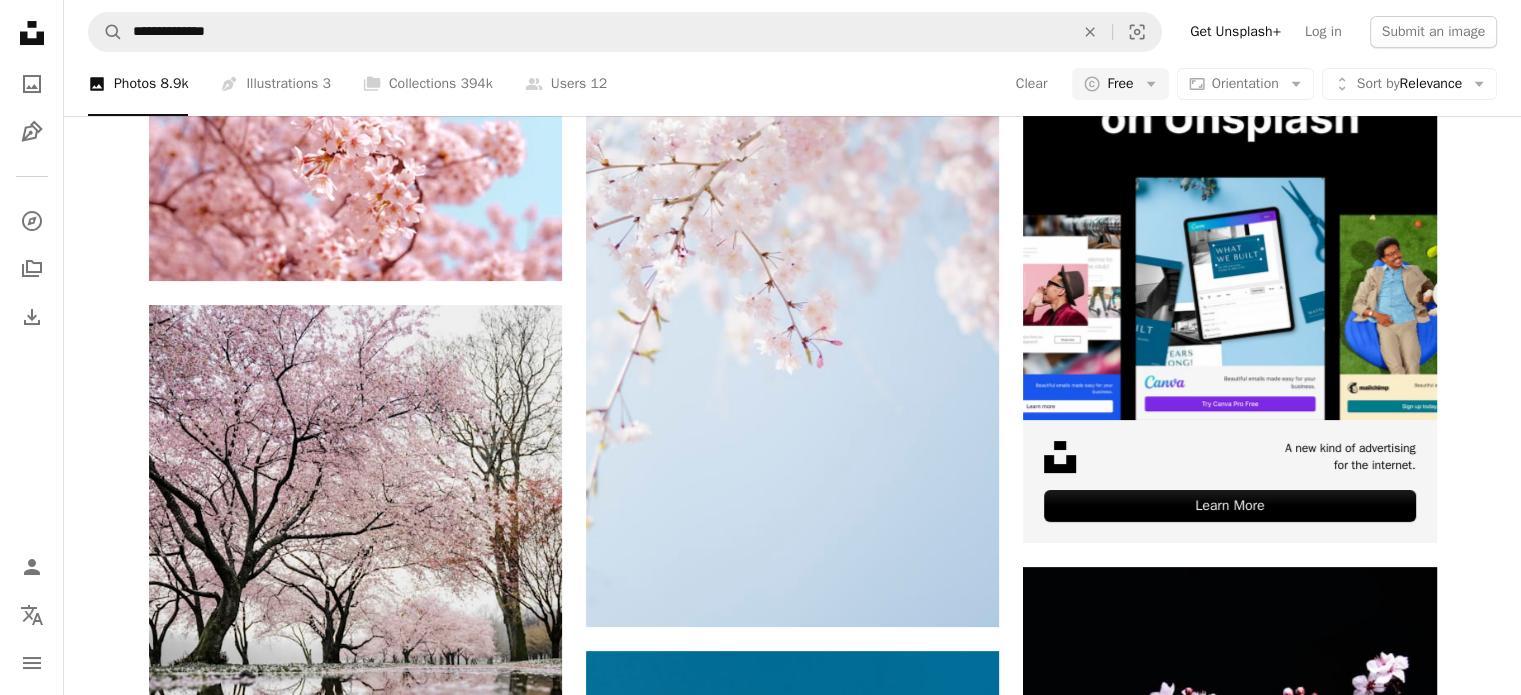 click on "Load more" at bounding box center [793, 4120] 